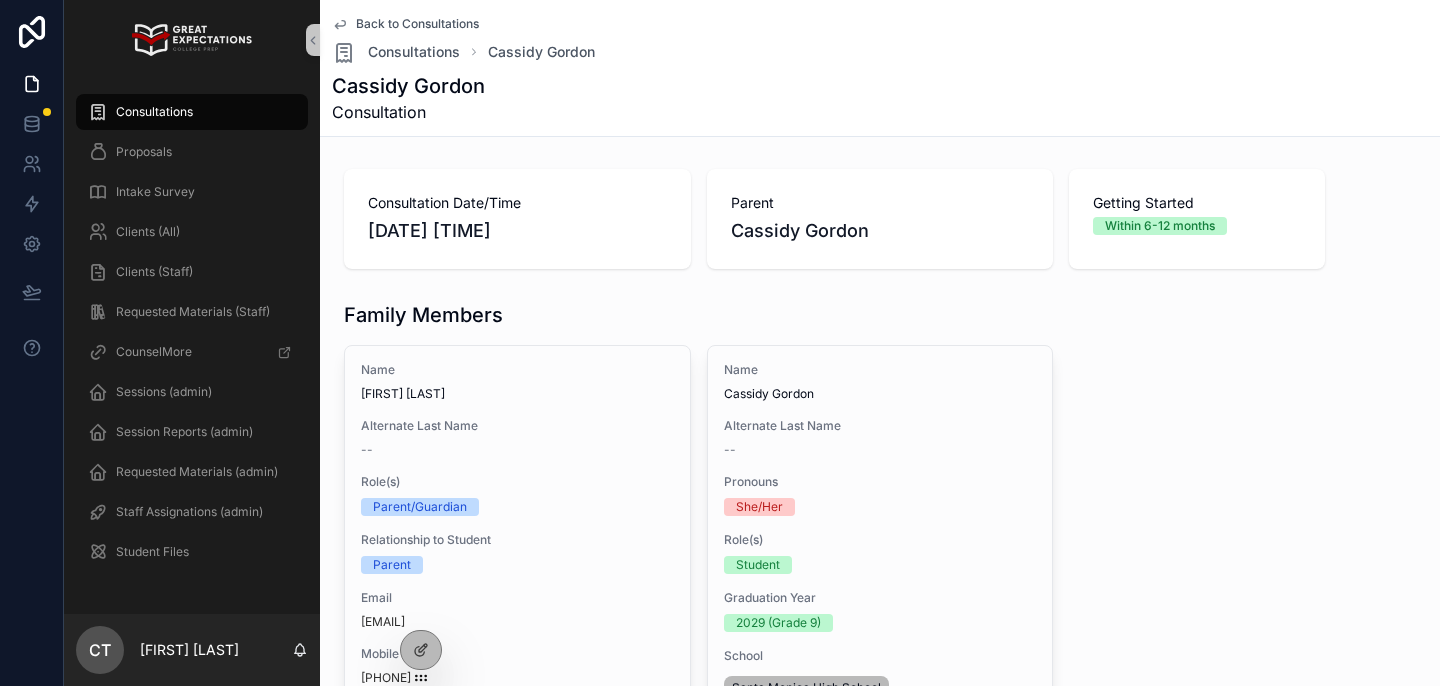 scroll, scrollTop: 0, scrollLeft: 0, axis: both 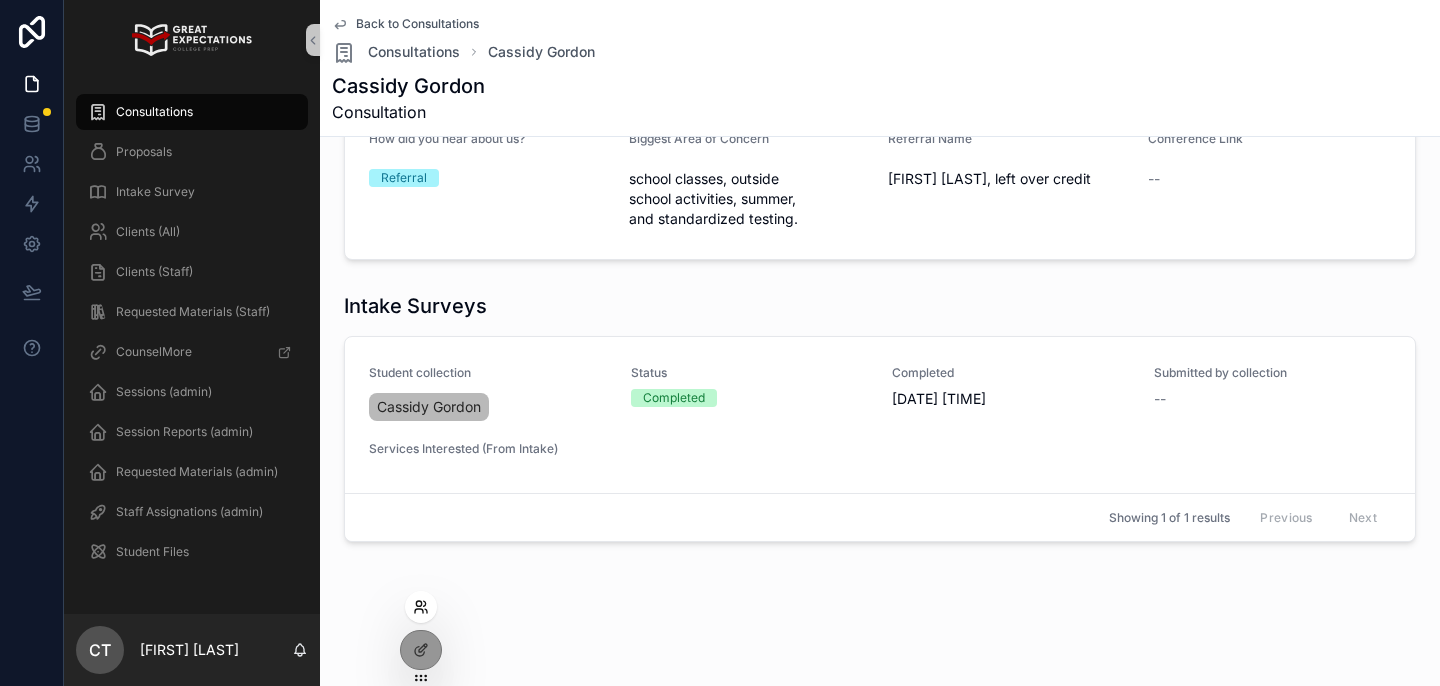 click 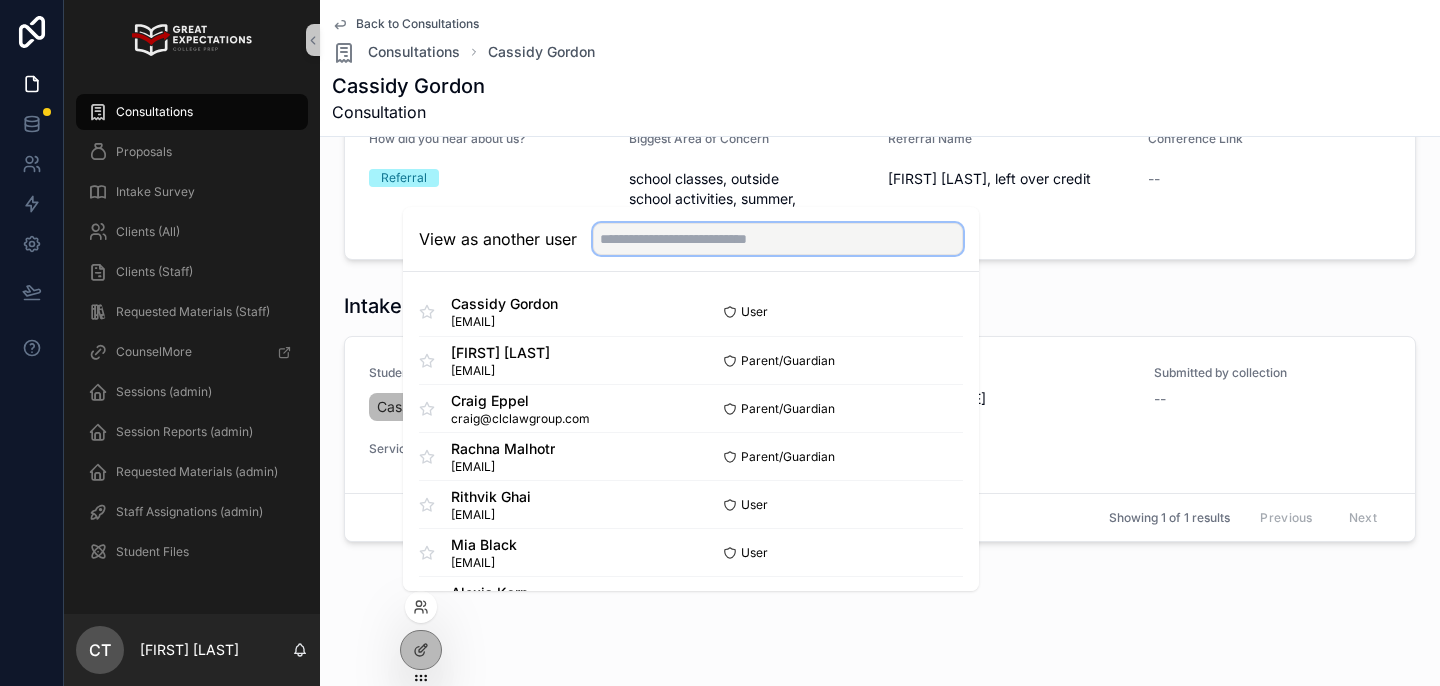 click at bounding box center (778, 239) 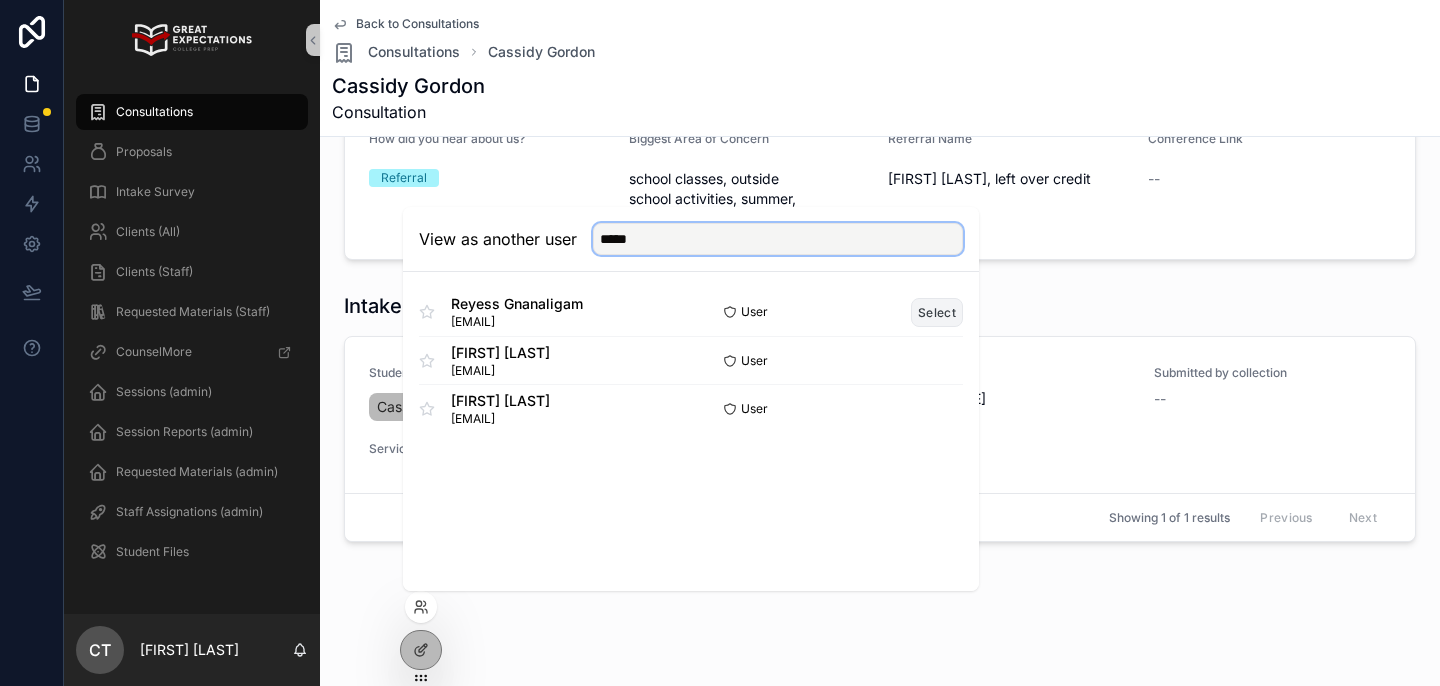 type on "*****" 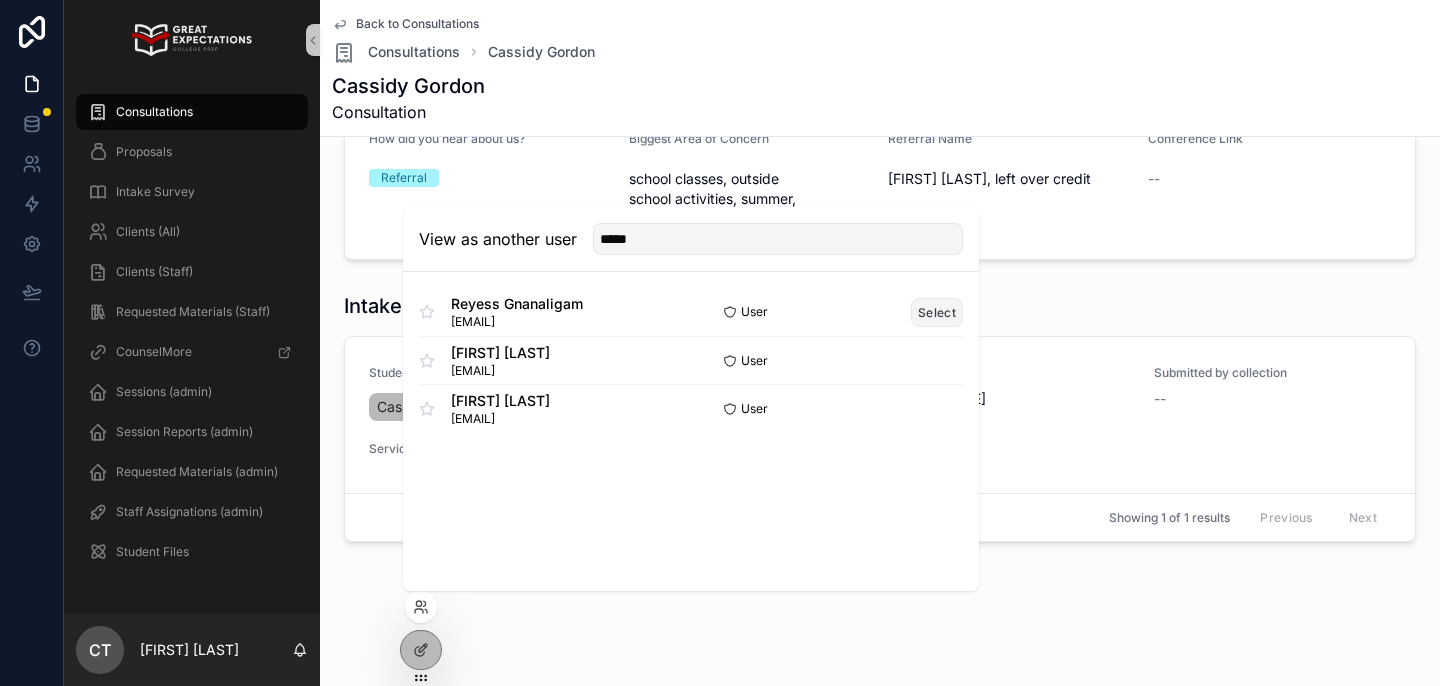 click on "Select" at bounding box center (937, 312) 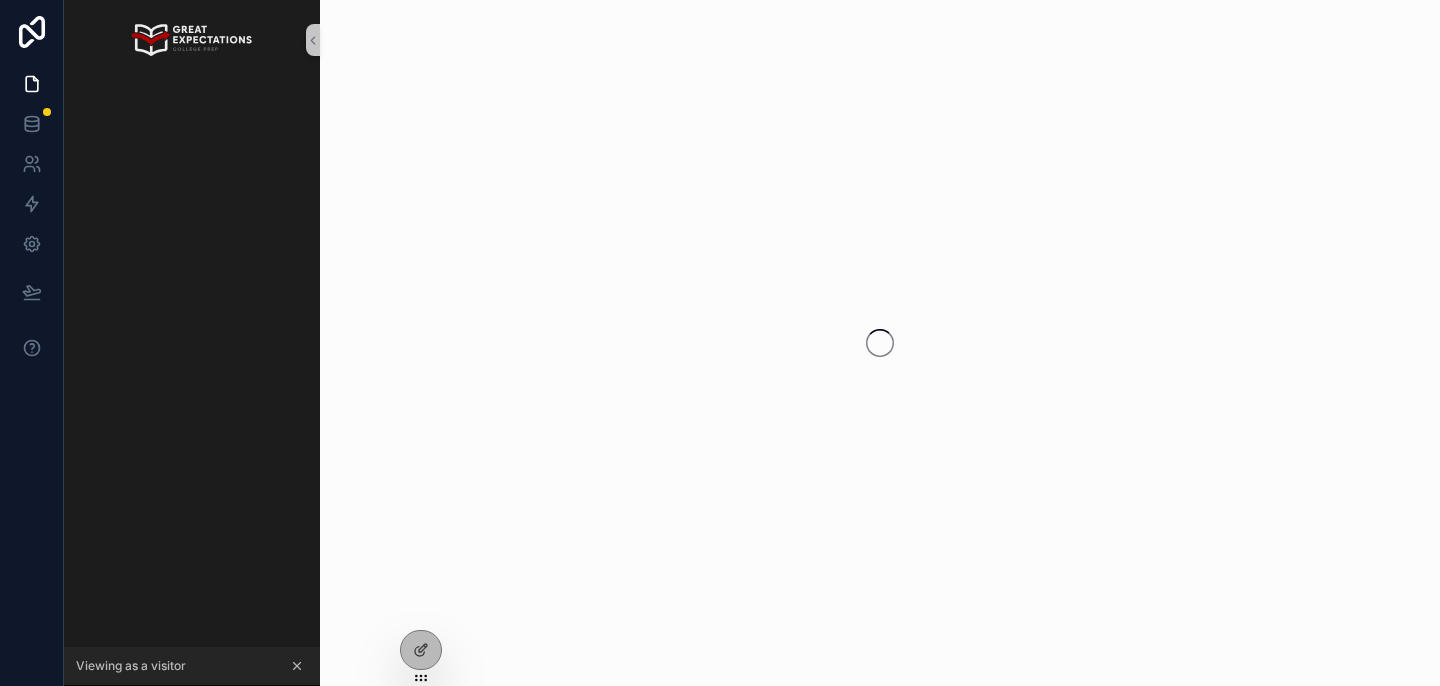 scroll, scrollTop: 0, scrollLeft: 0, axis: both 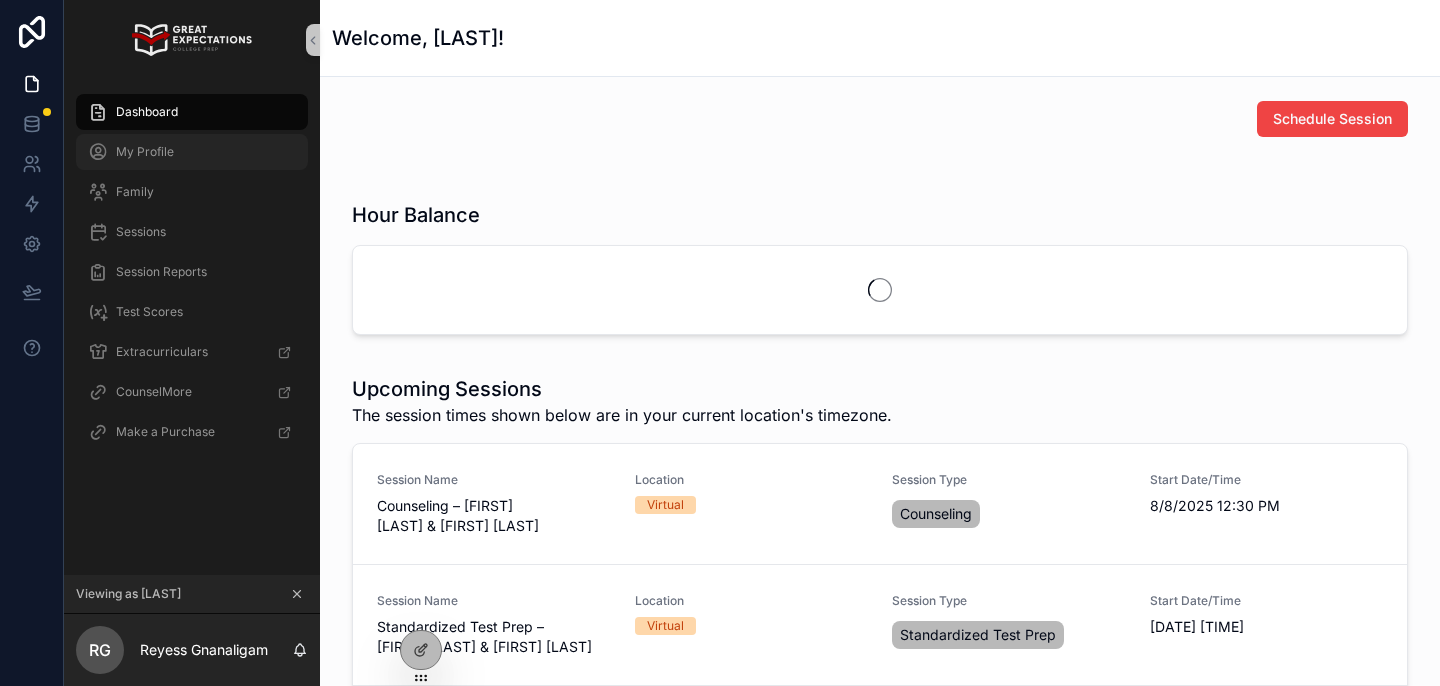 click on "My Profile" at bounding box center (192, 152) 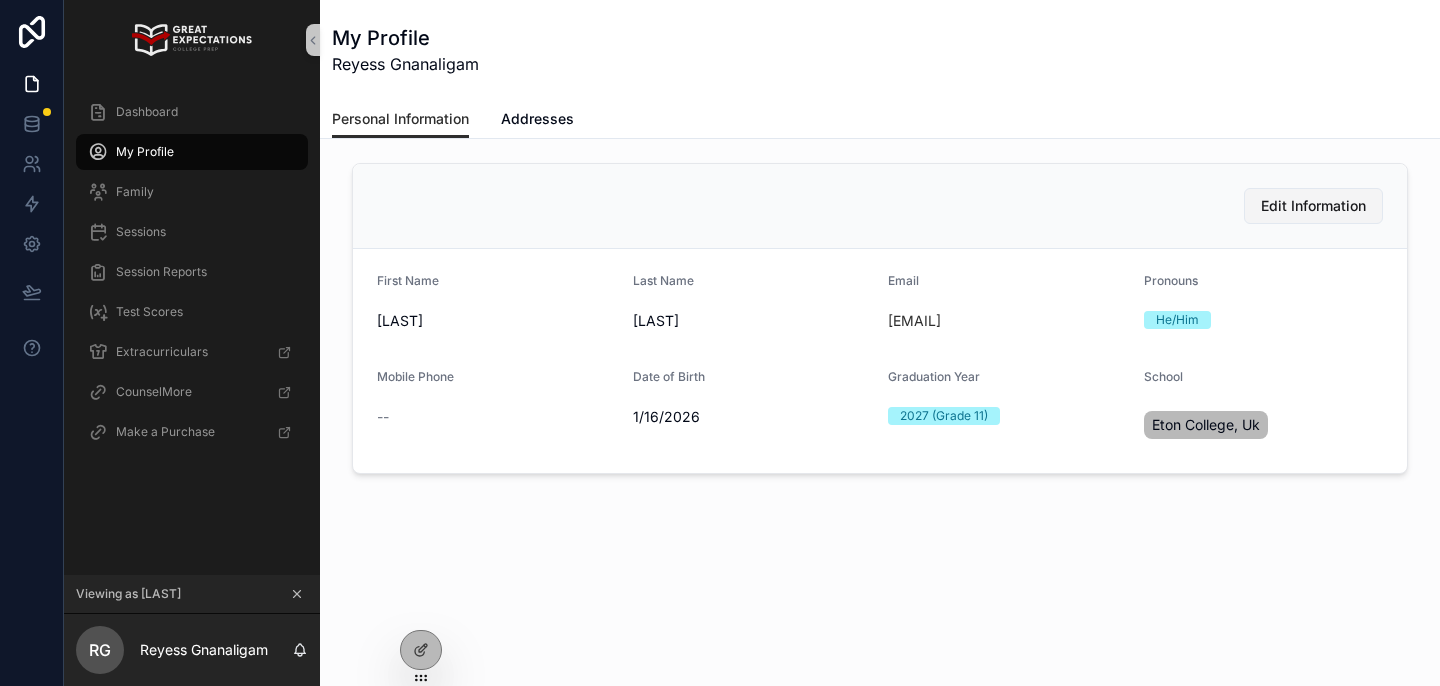 click on "Edit Information" at bounding box center [1313, 206] 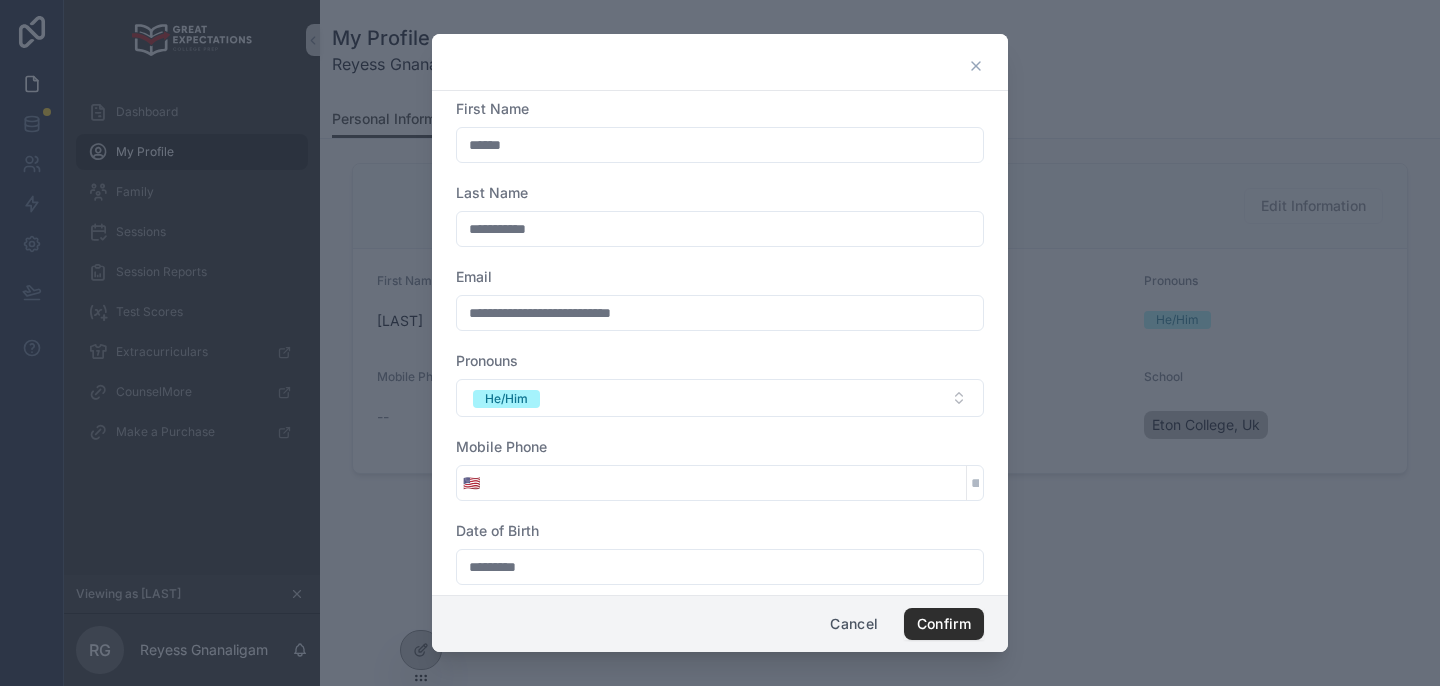 click on "**********" at bounding box center (720, 313) 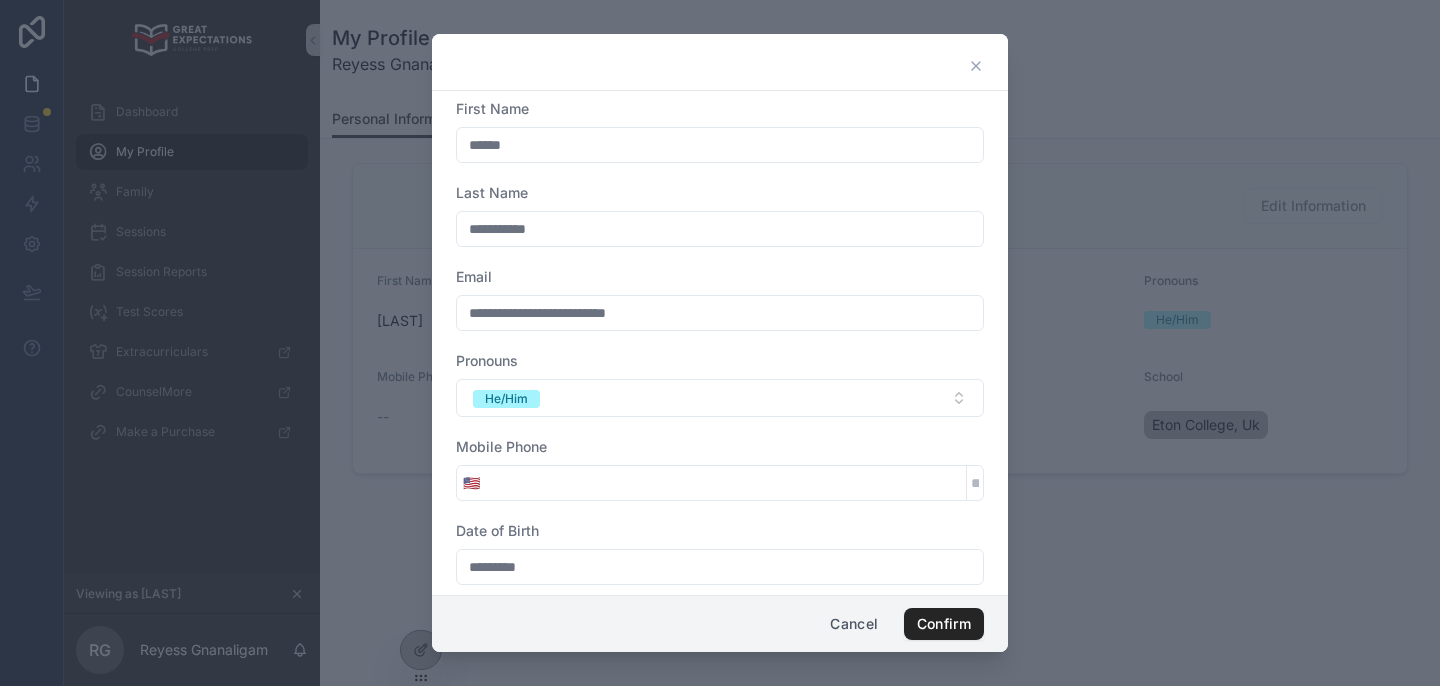 type on "**********" 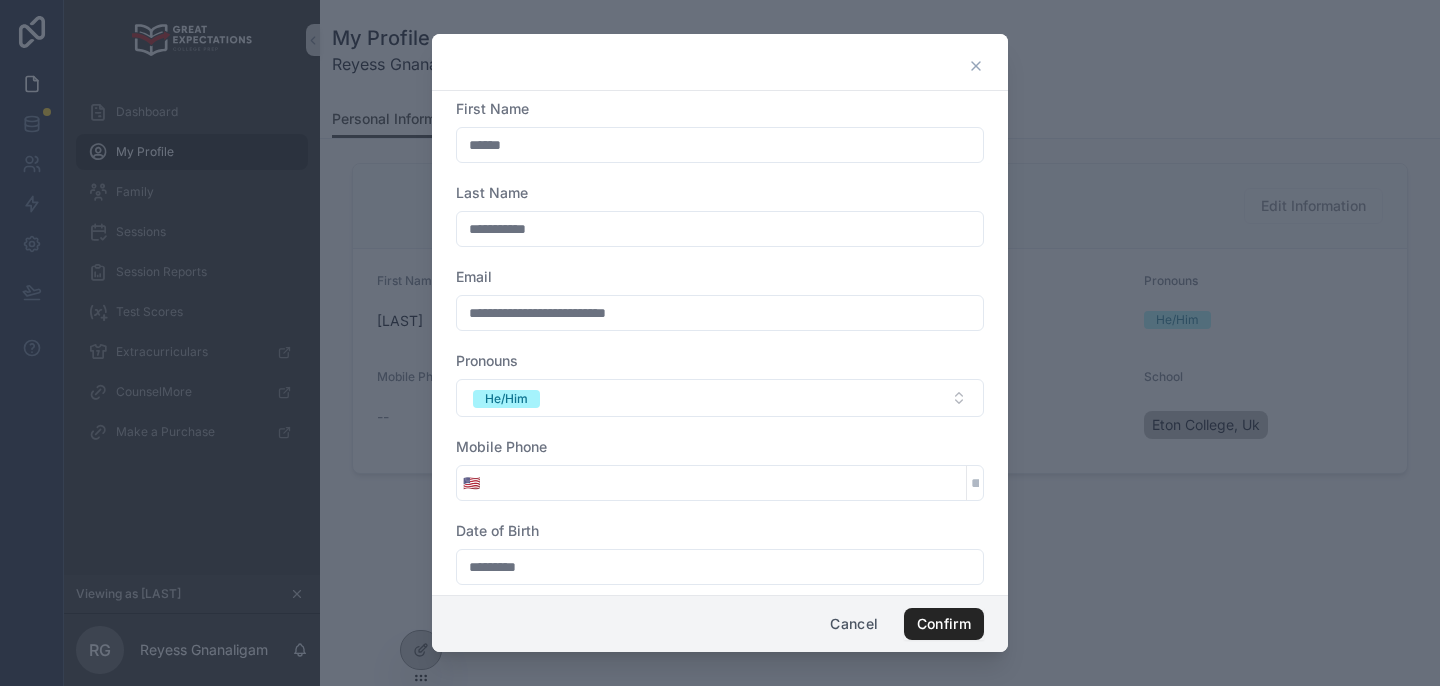 click on "Confirm" at bounding box center [944, 624] 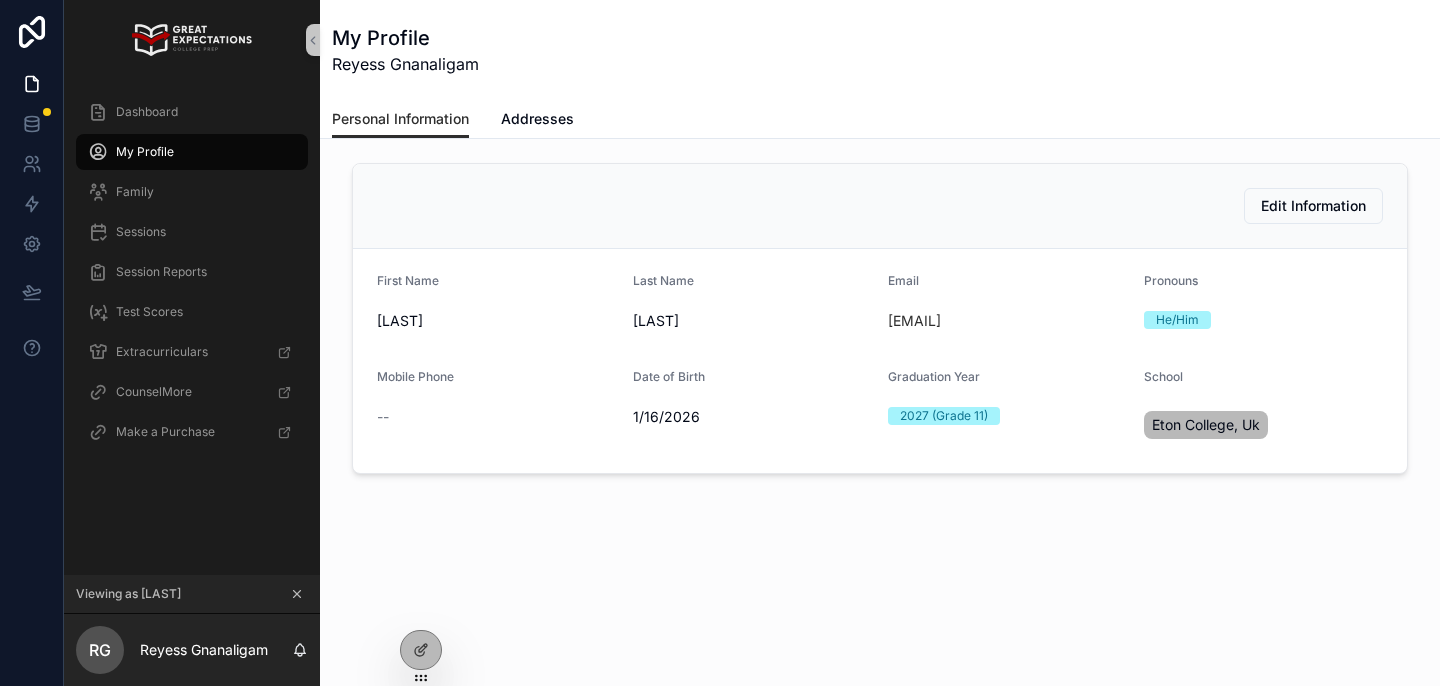 click 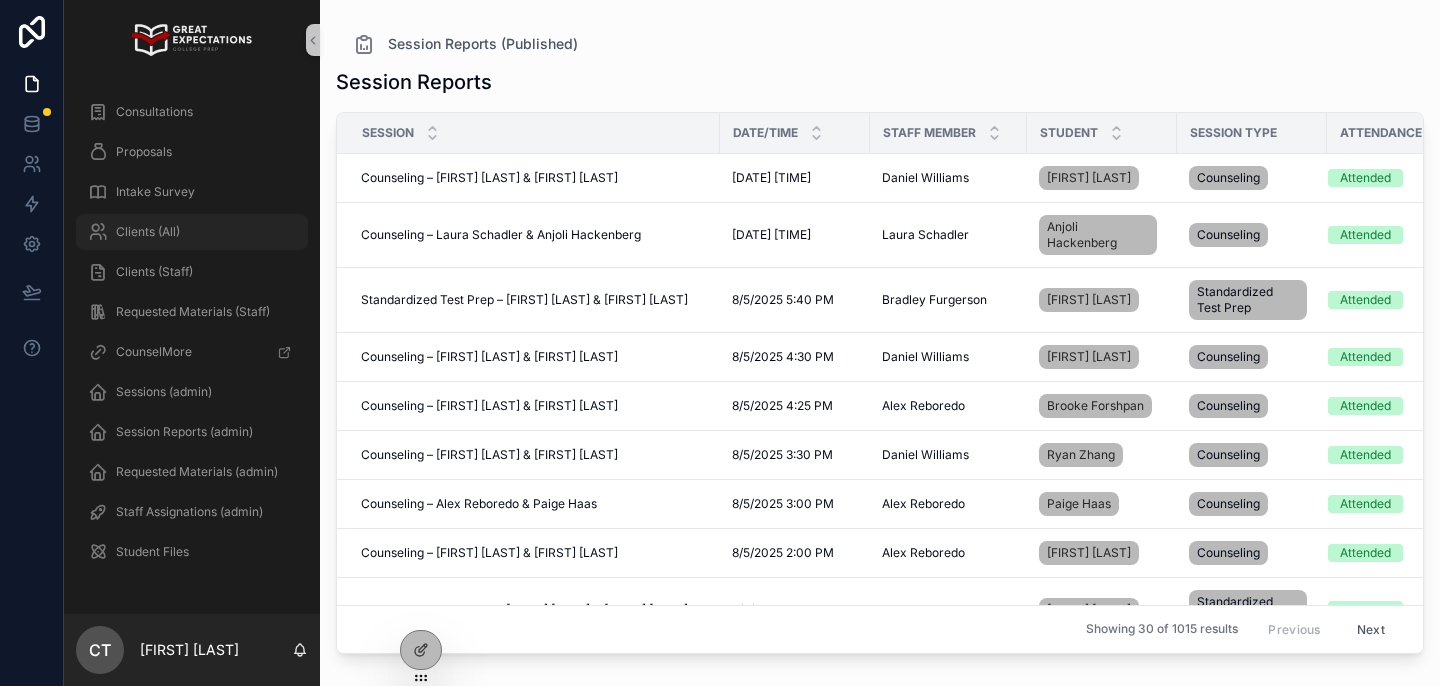 click on "Clients (All)" at bounding box center (192, 232) 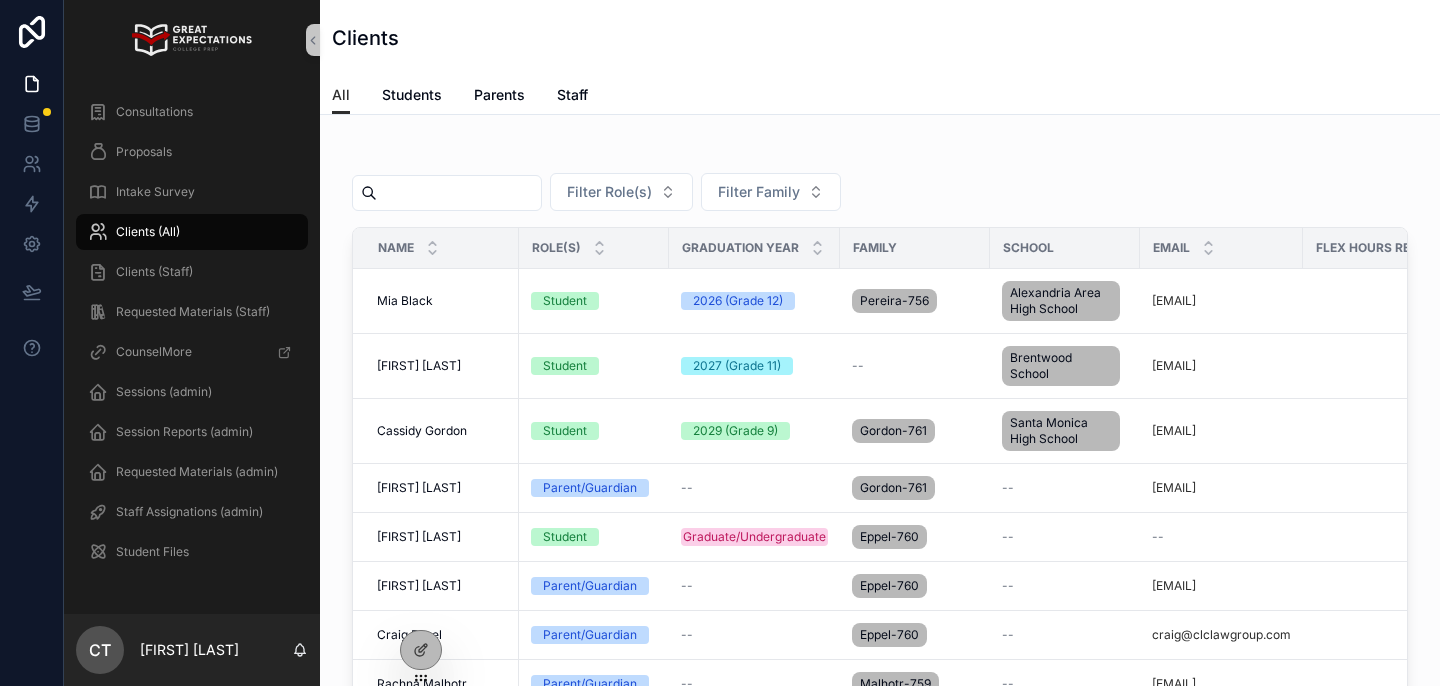 click at bounding box center [459, 193] 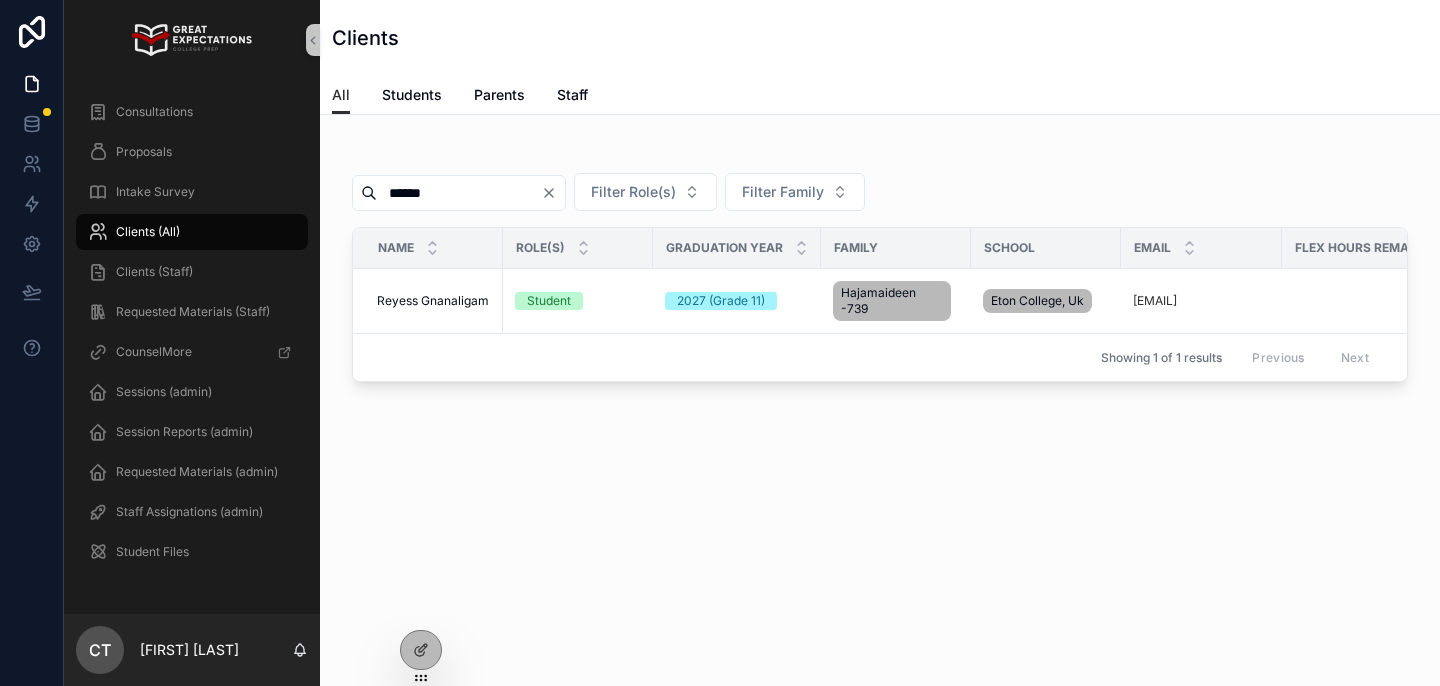 type on "******" 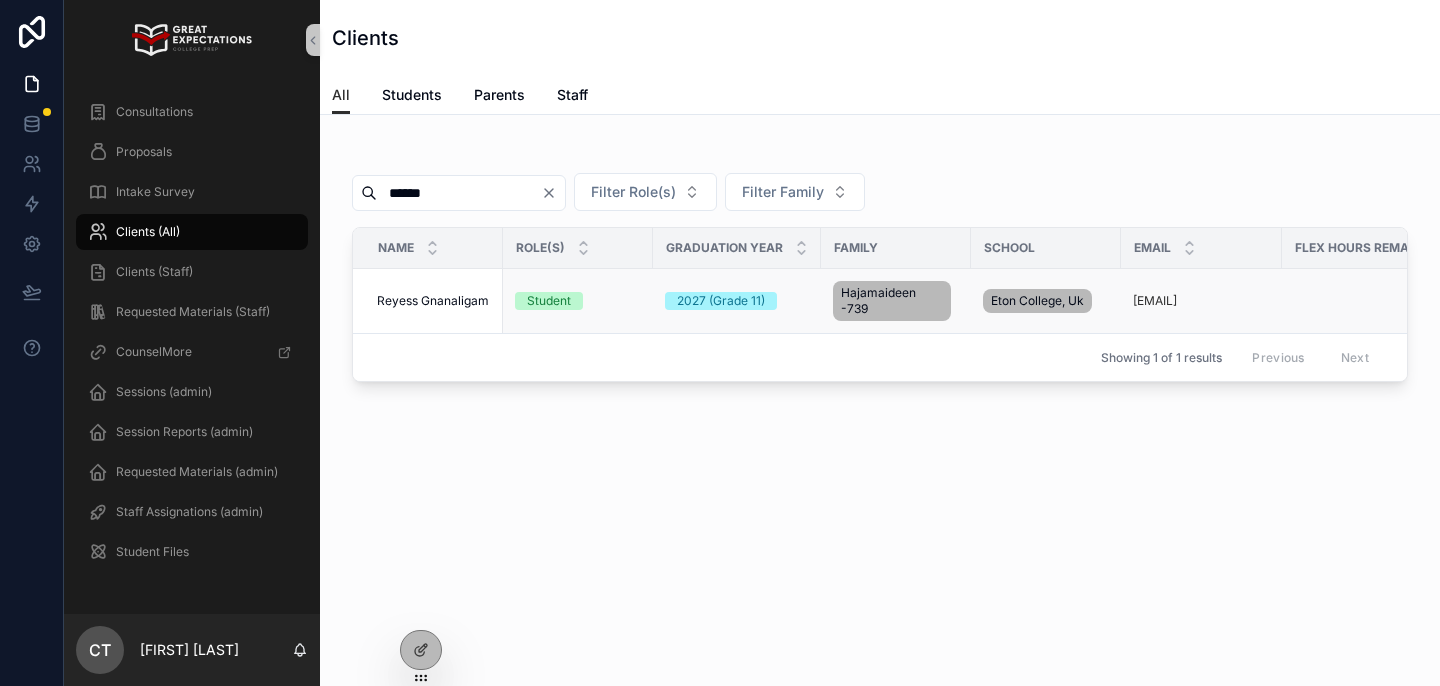 click on "Reyess Gnanaligam" at bounding box center [433, 301] 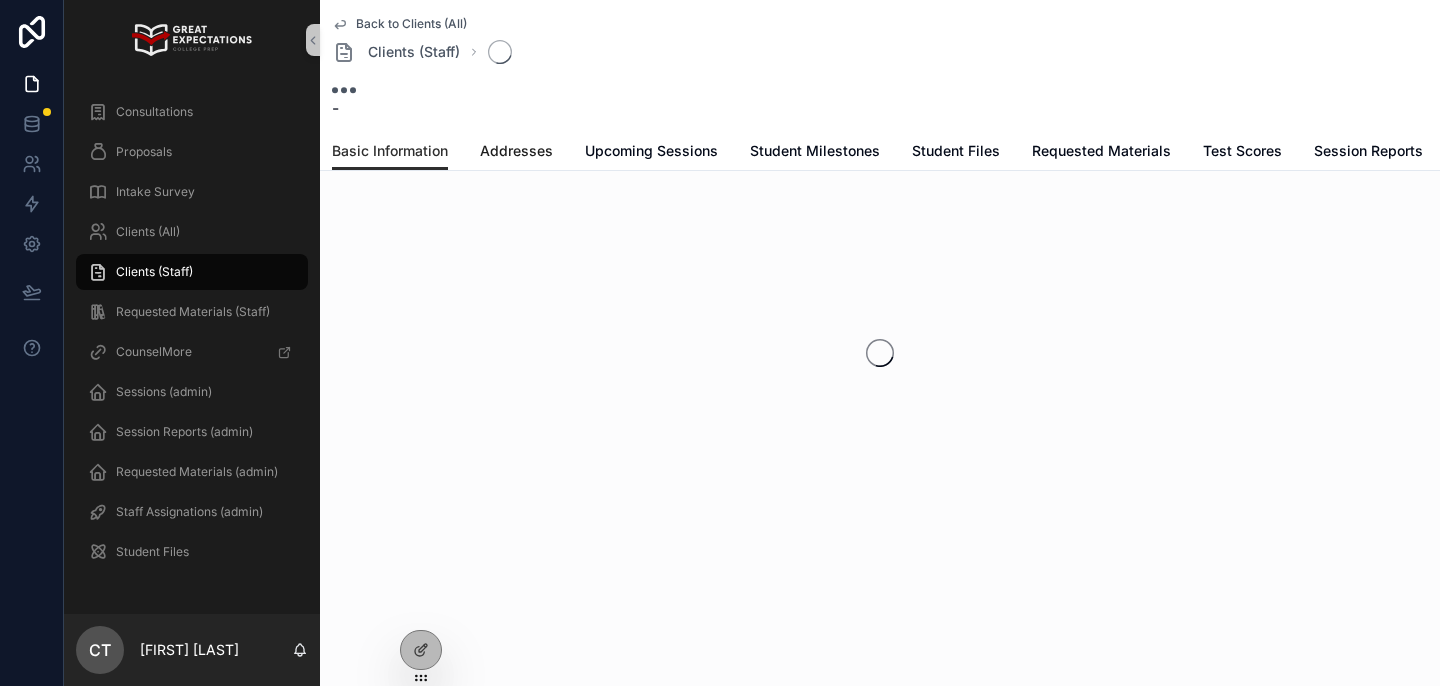 click on "Addresses" at bounding box center (516, 151) 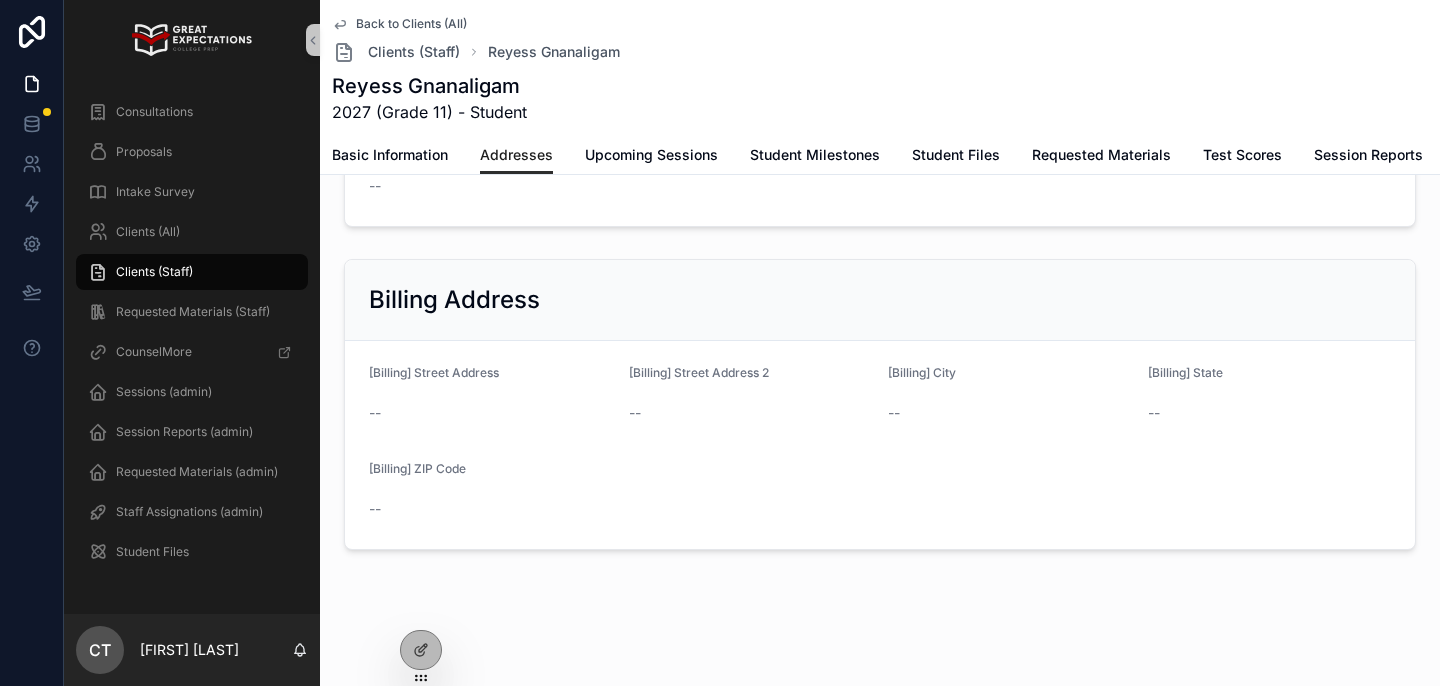 scroll, scrollTop: 0, scrollLeft: 0, axis: both 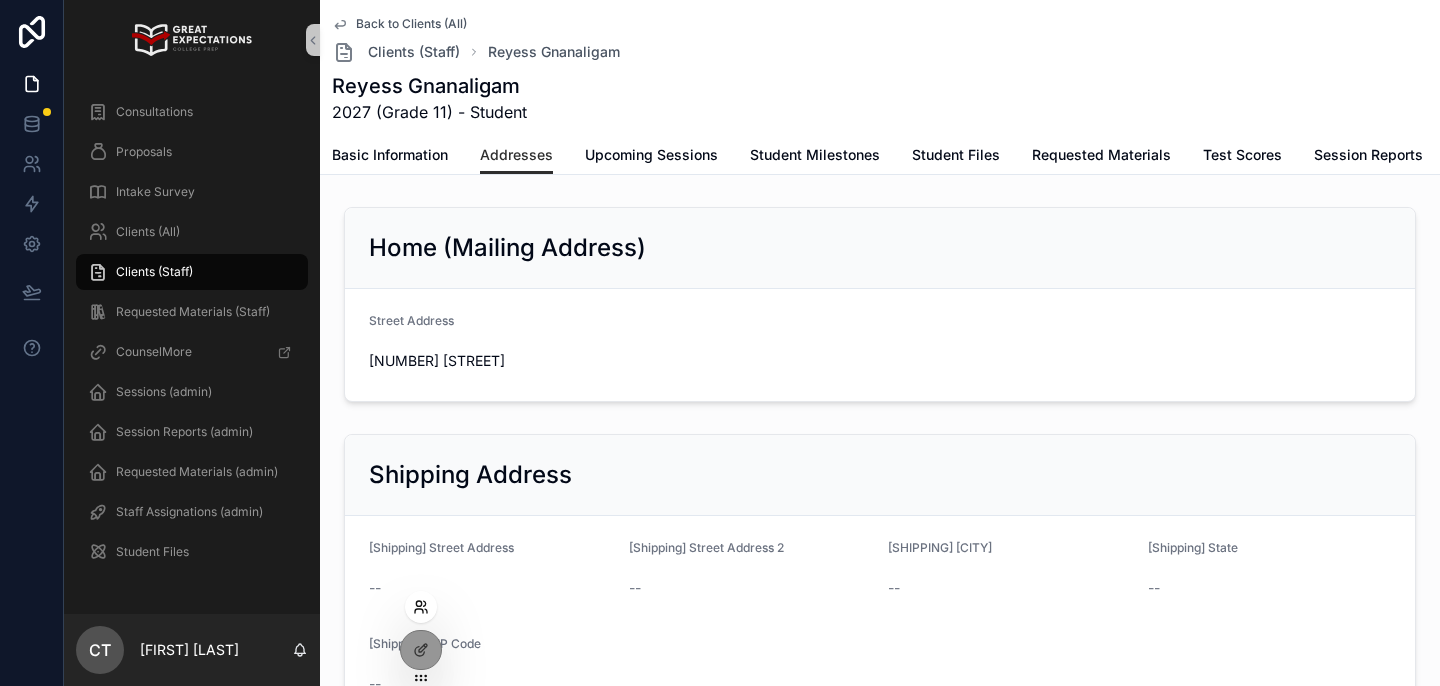 click 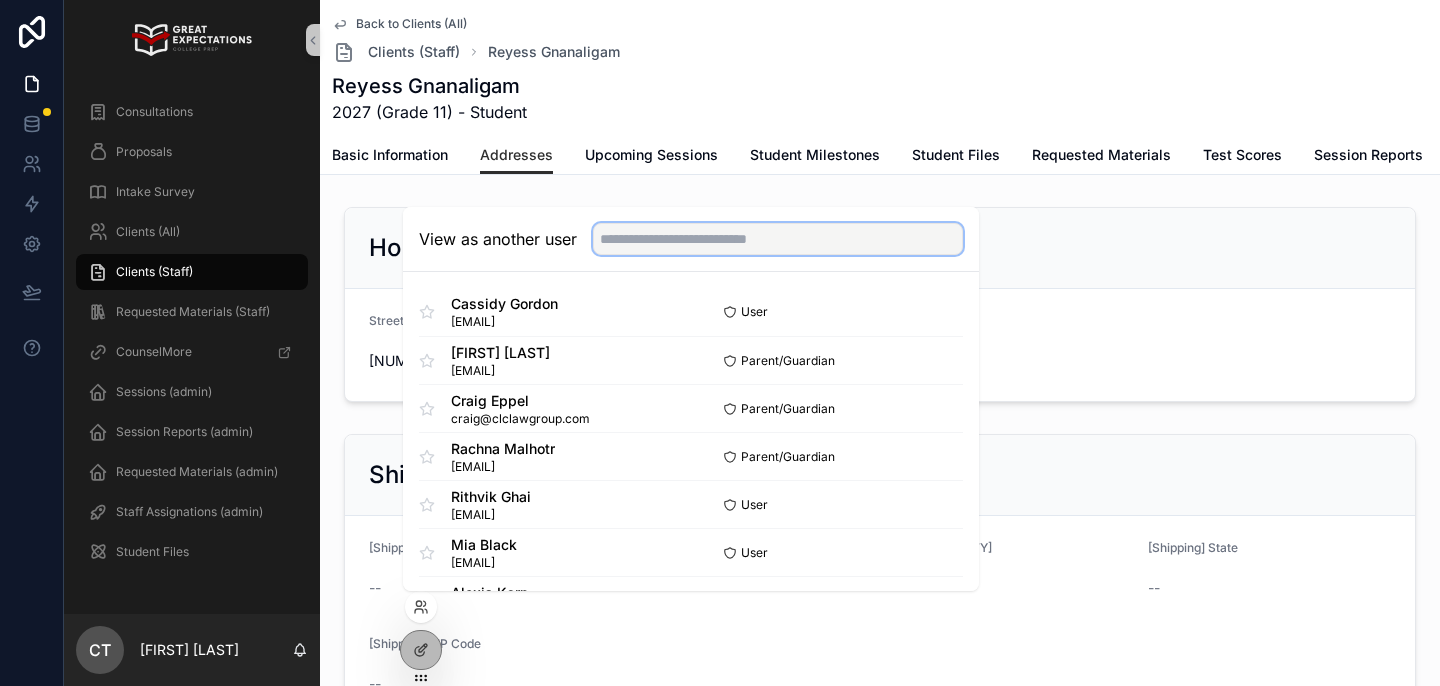 click at bounding box center [778, 239] 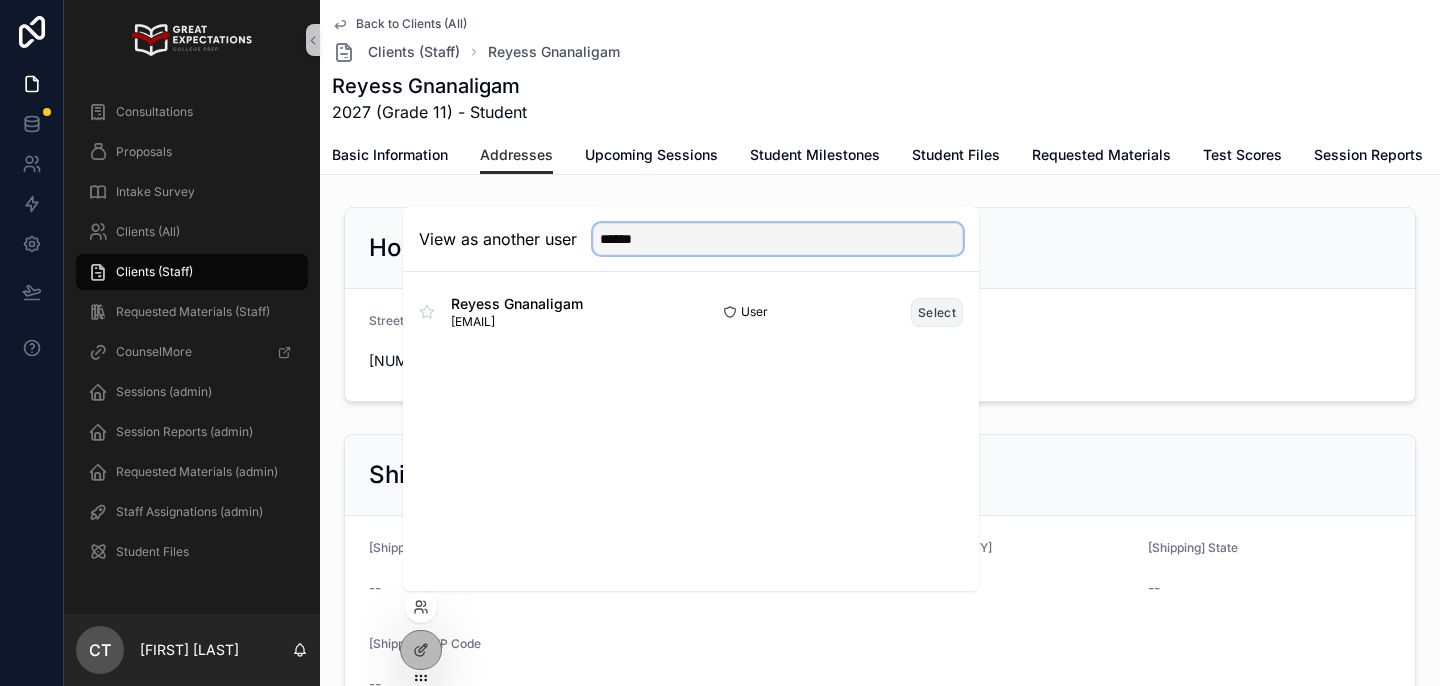 type on "******" 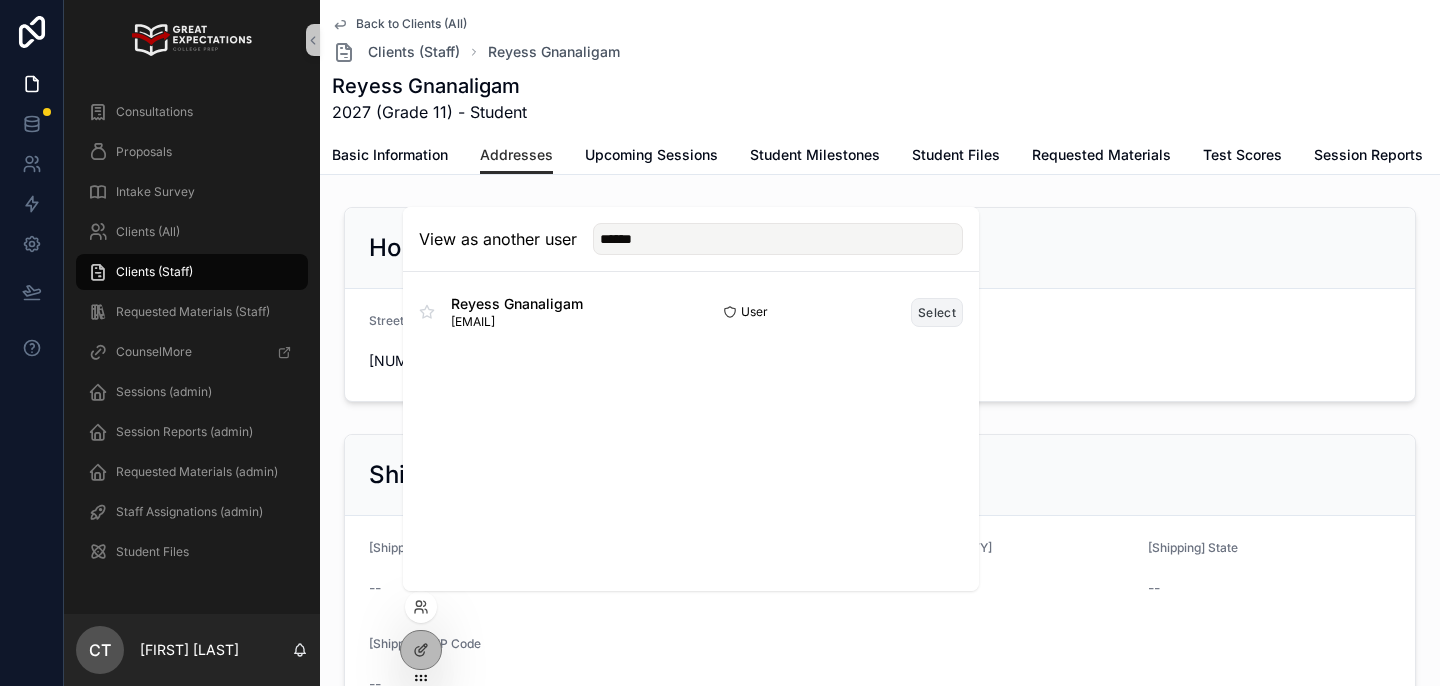 click on "Select" at bounding box center [937, 312] 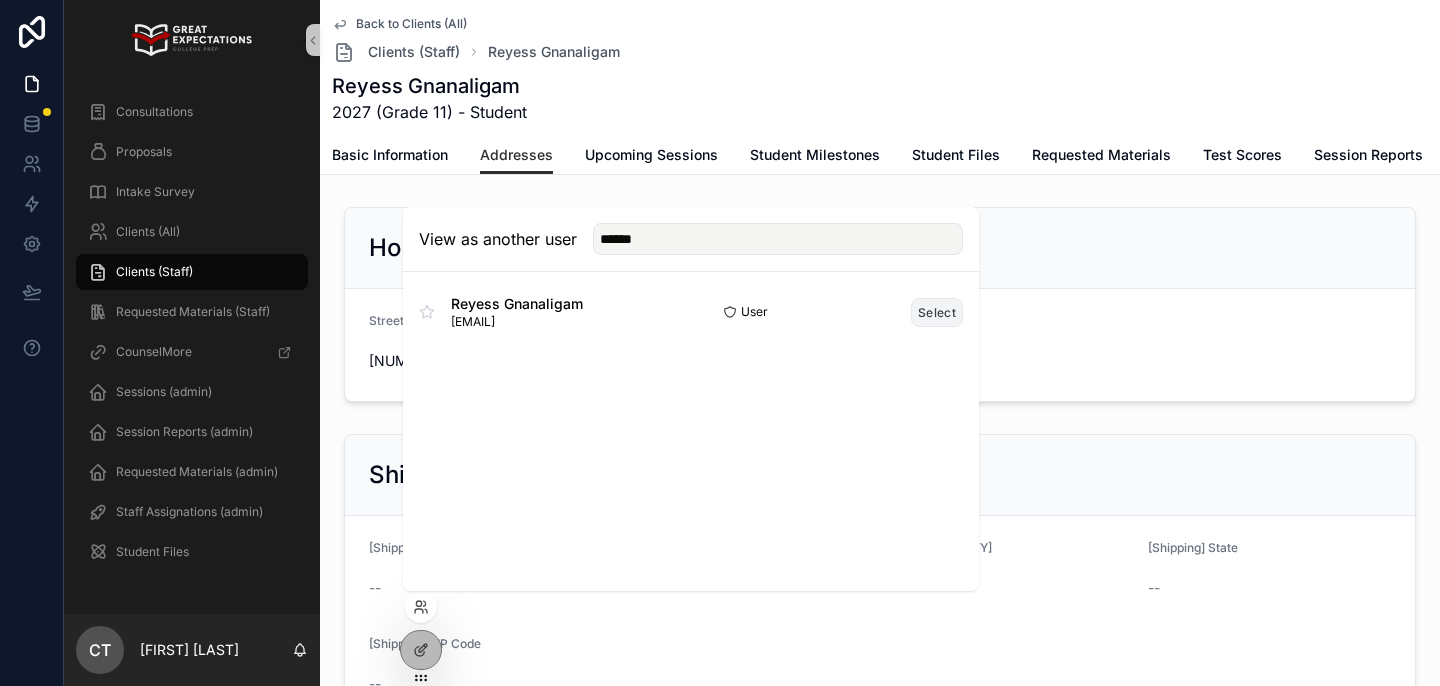 type 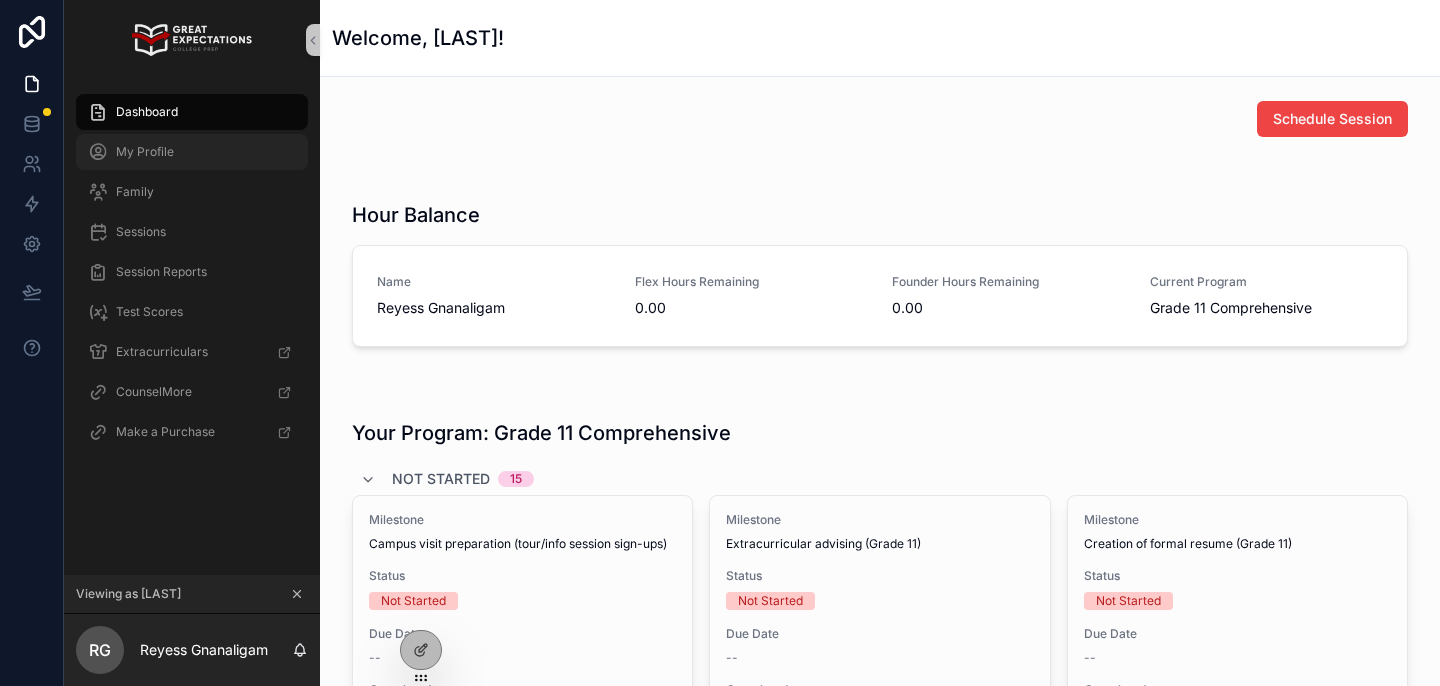 click on "My Profile" at bounding box center [192, 152] 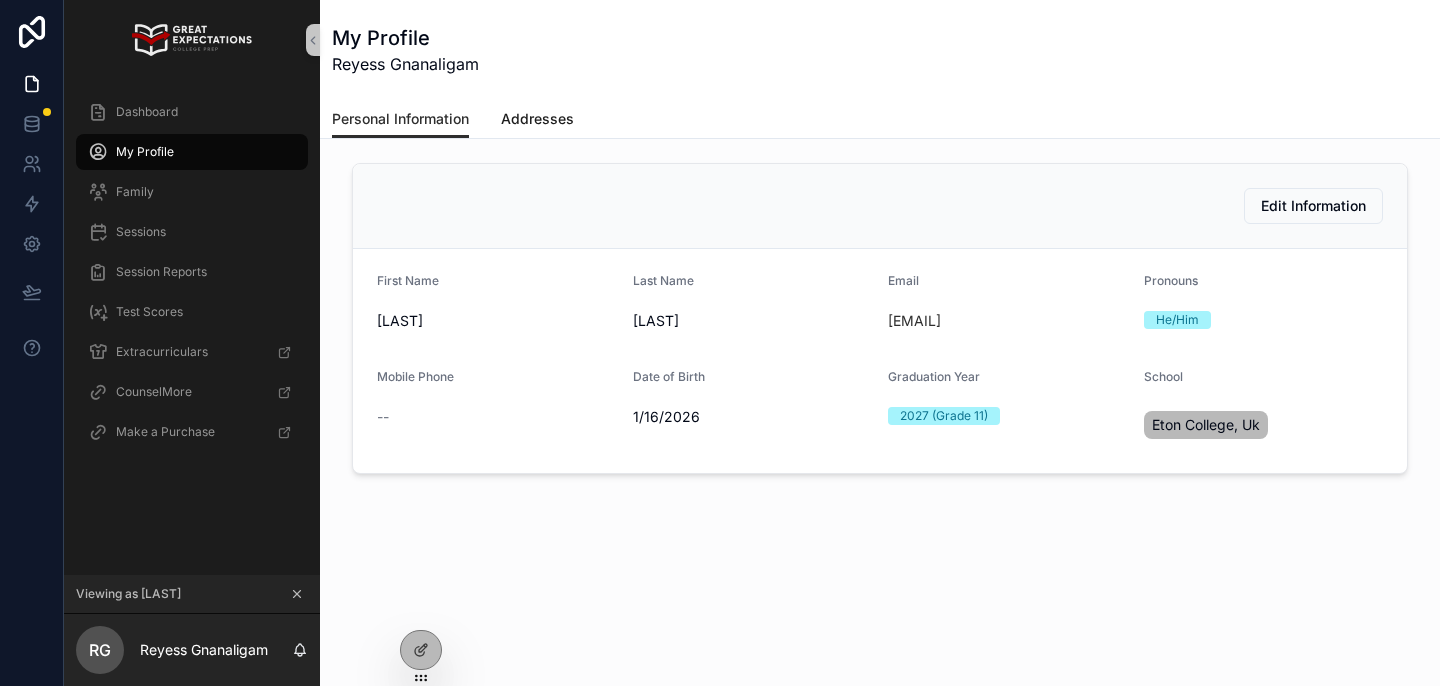 click on "Addresses" at bounding box center (537, 119) 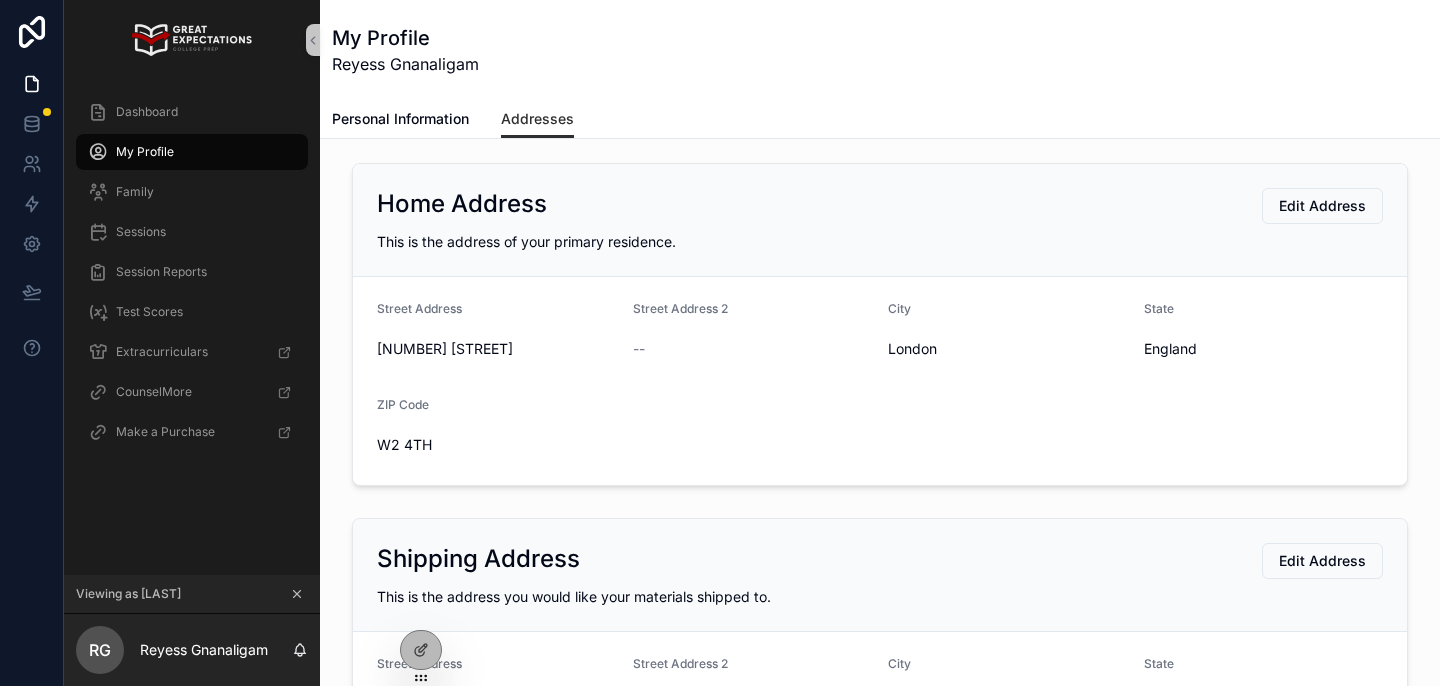 click 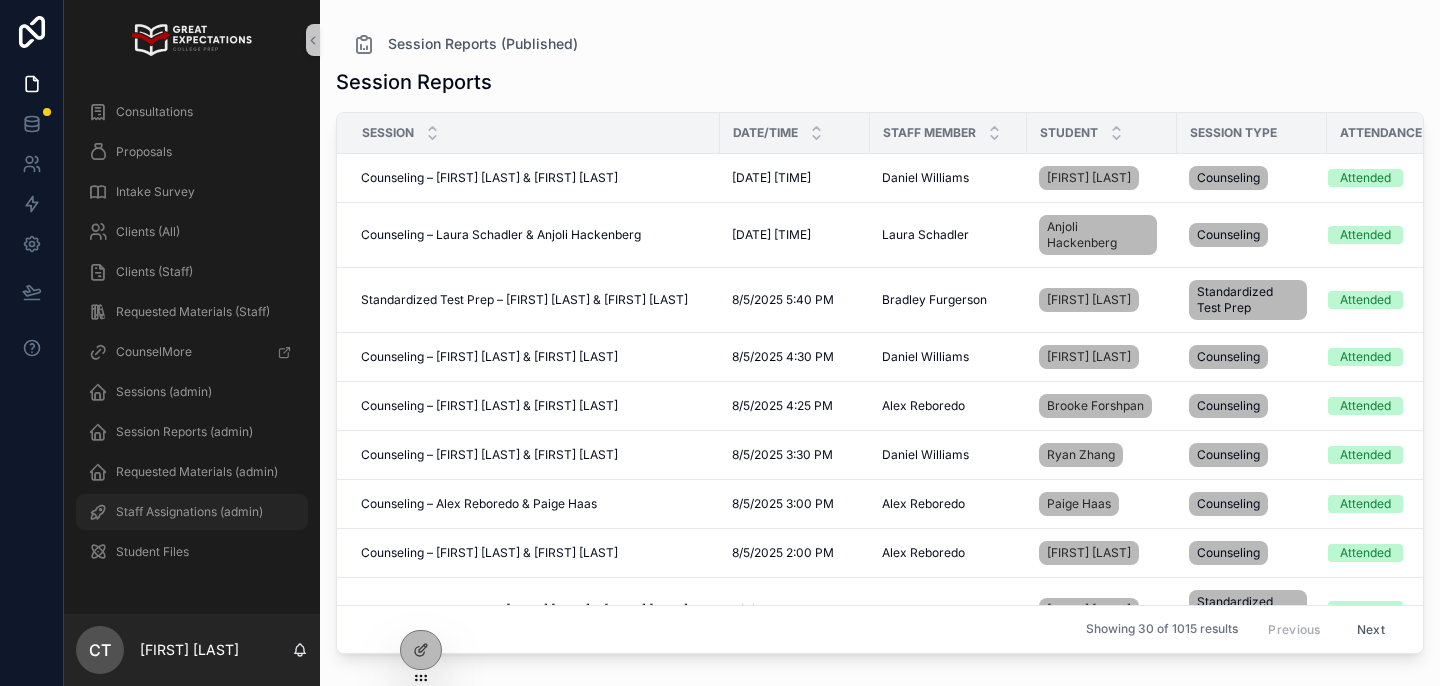 click on "Staff Assignations (admin)" at bounding box center [189, 512] 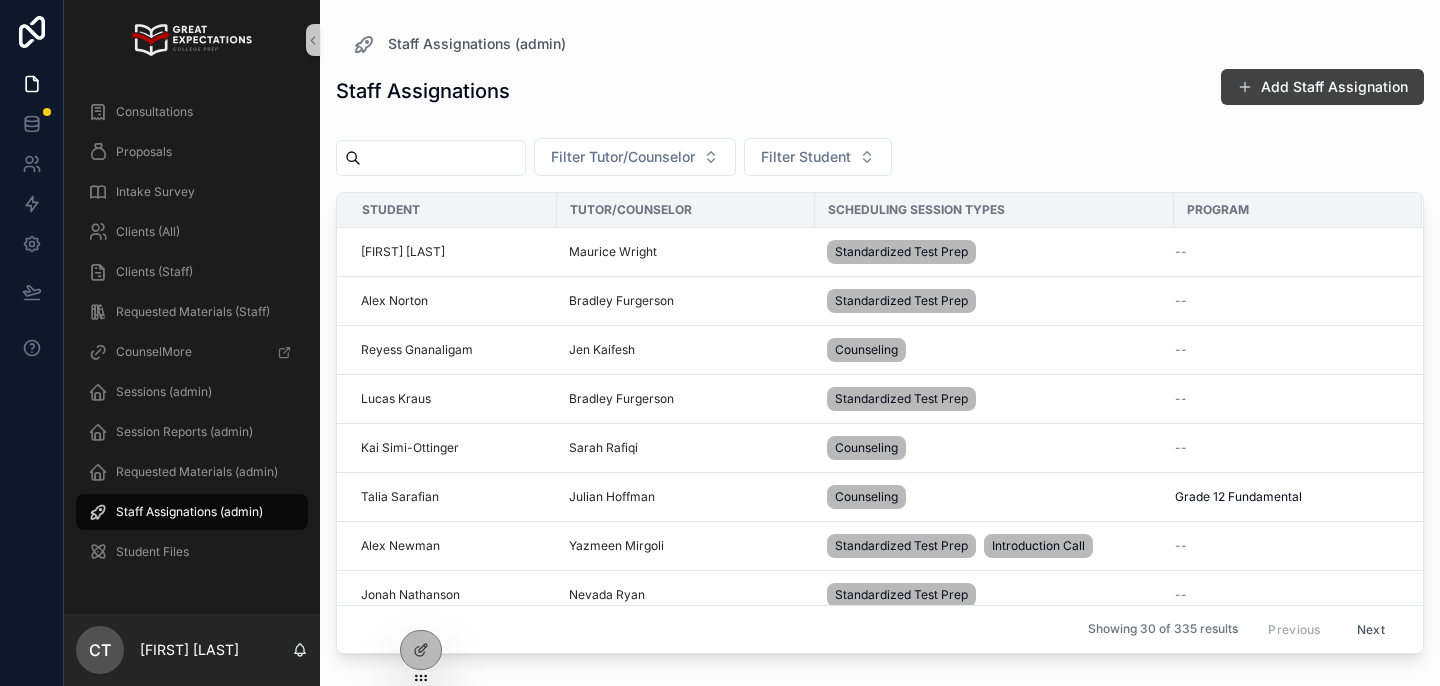 click at bounding box center (1245, 87) 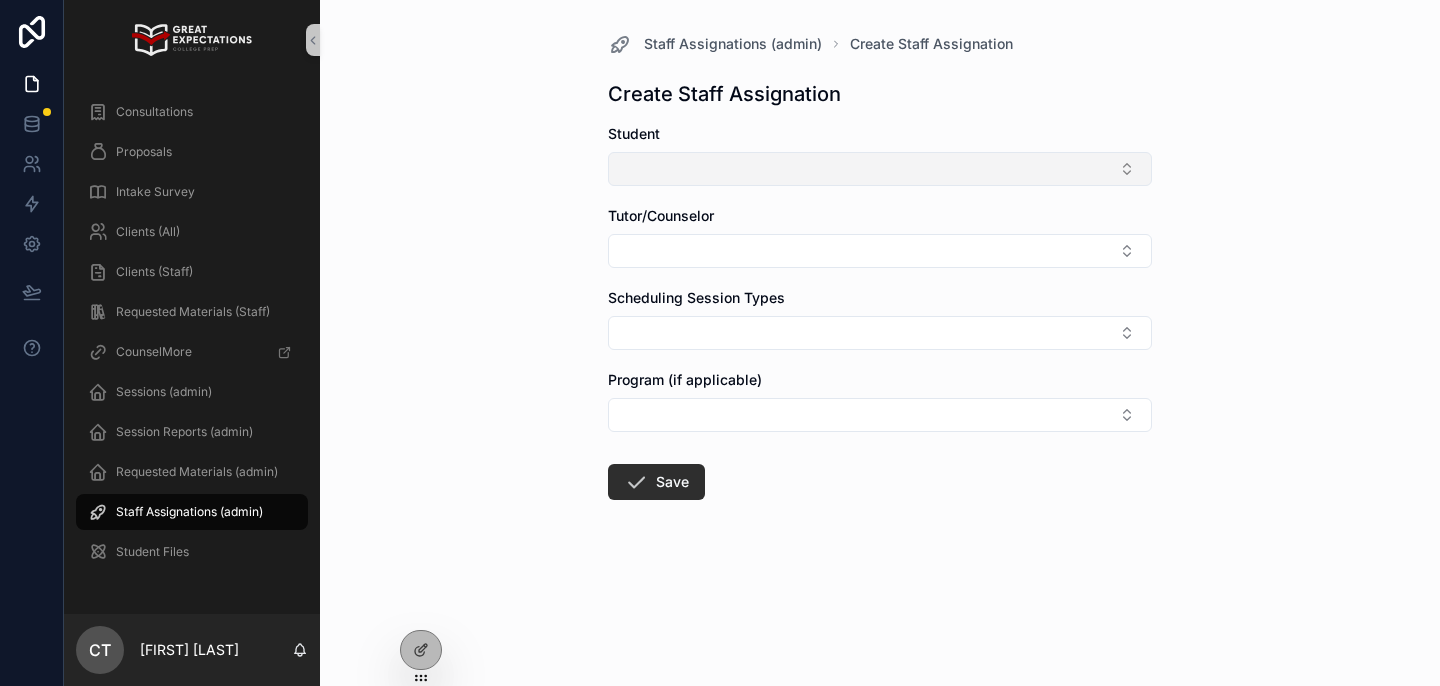 click at bounding box center (880, 169) 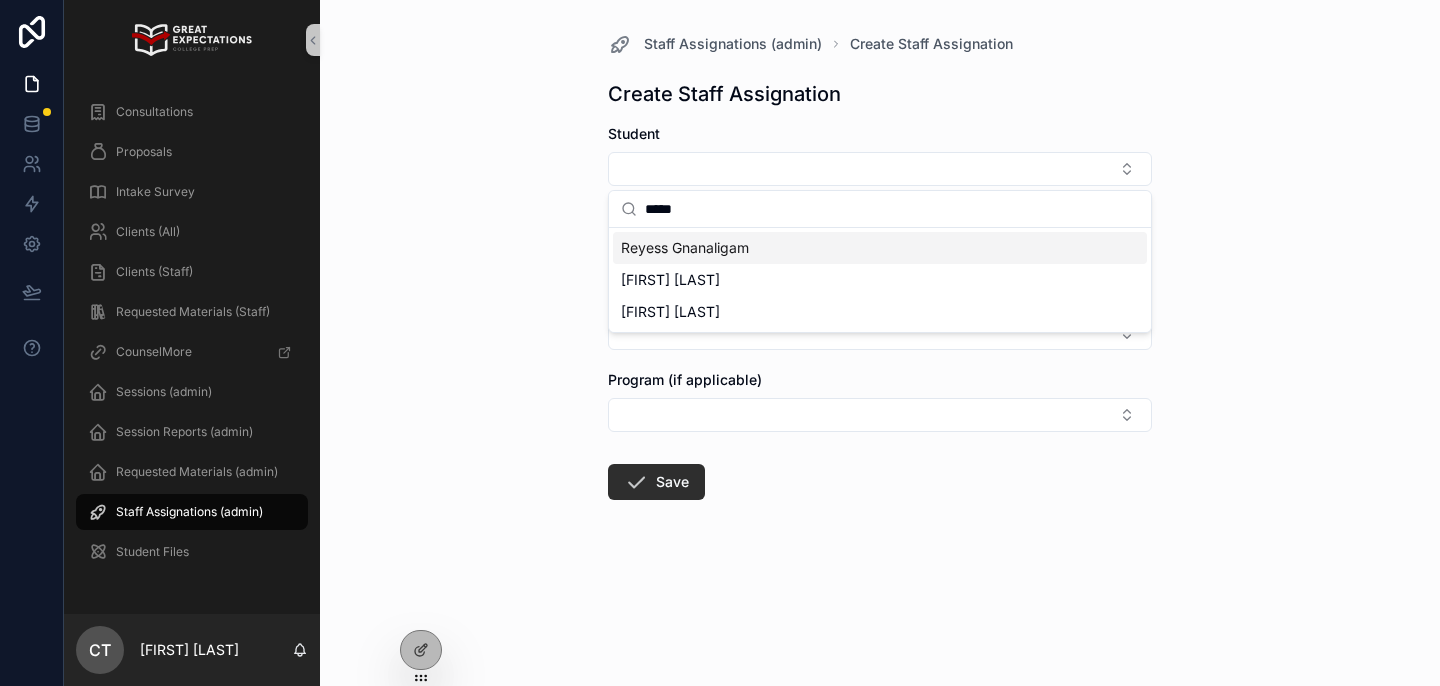 type on "*****" 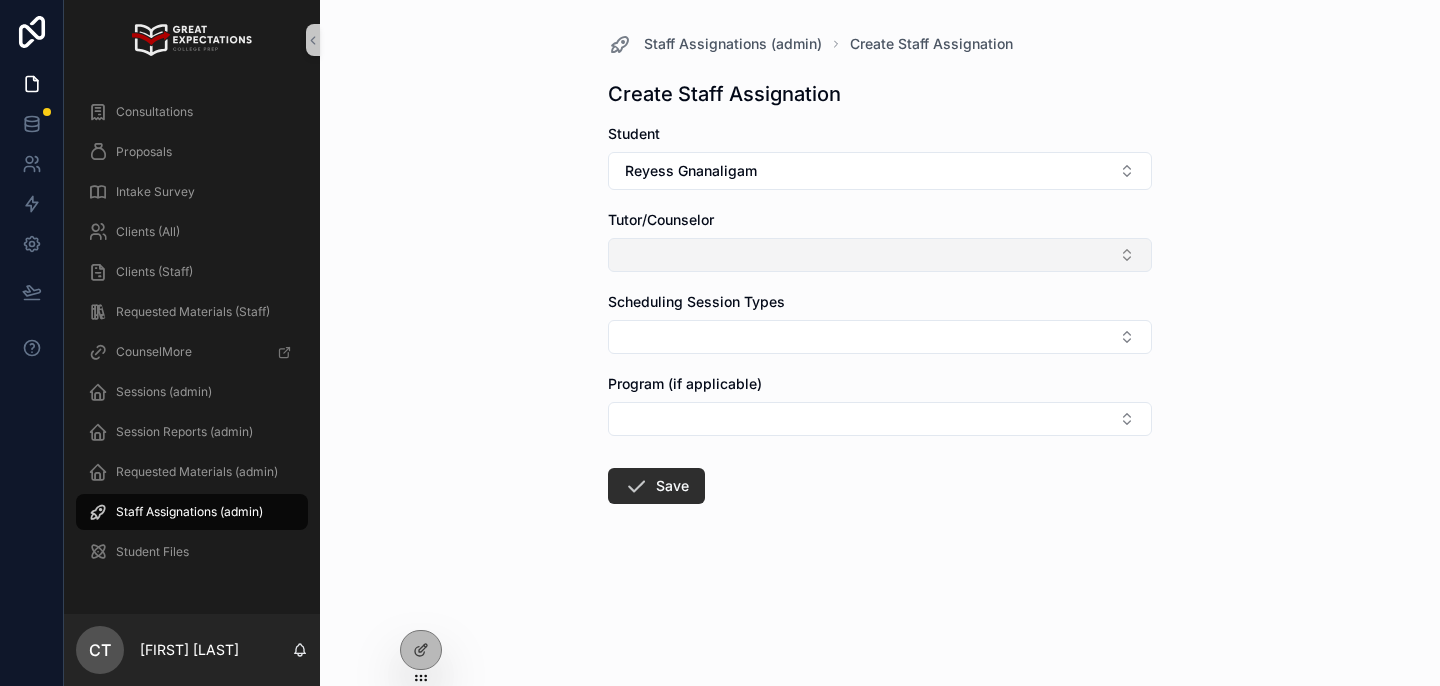 click at bounding box center [880, 255] 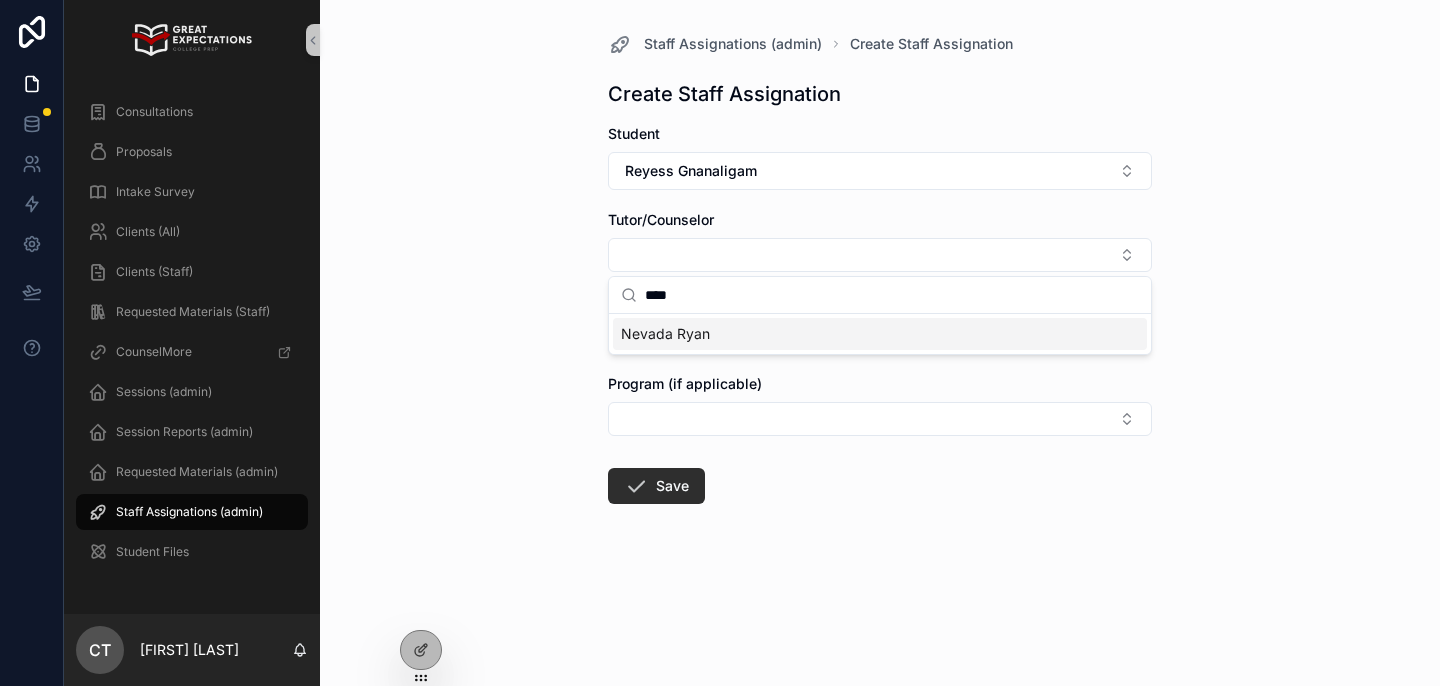 type on "****" 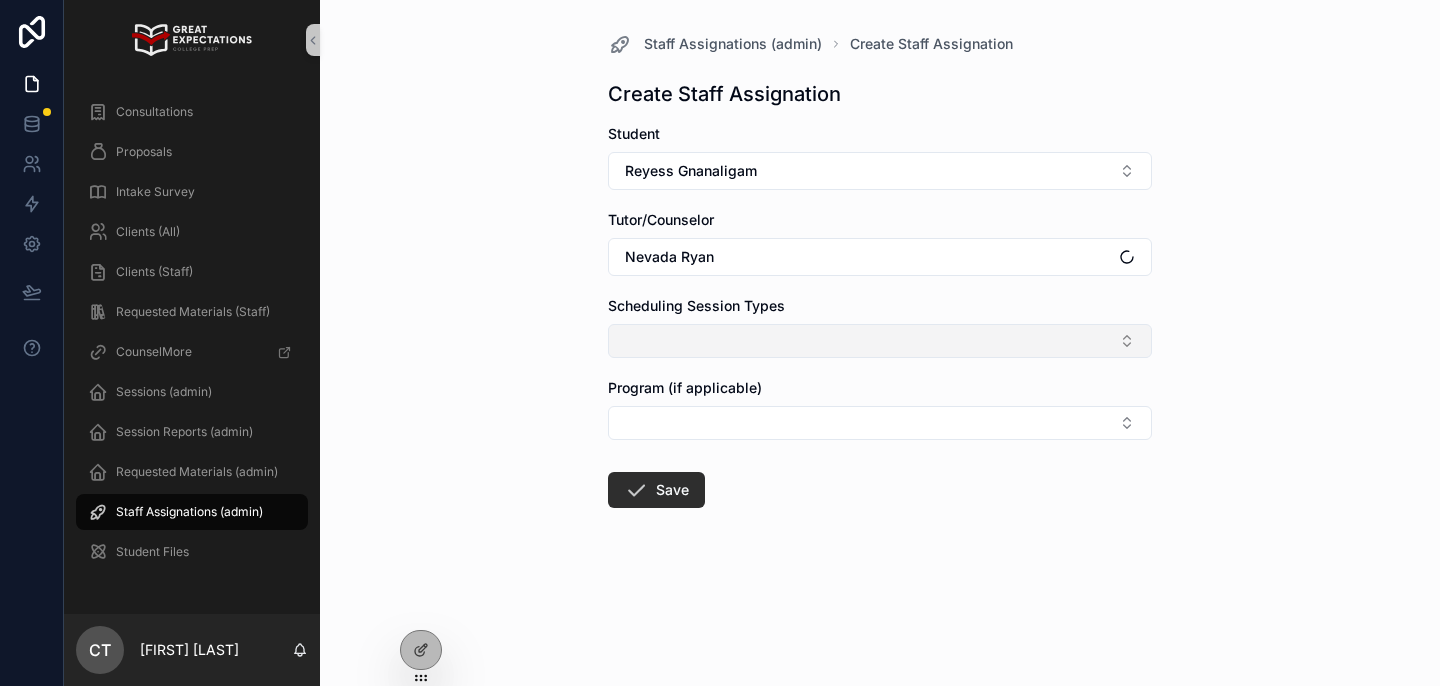click at bounding box center [880, 341] 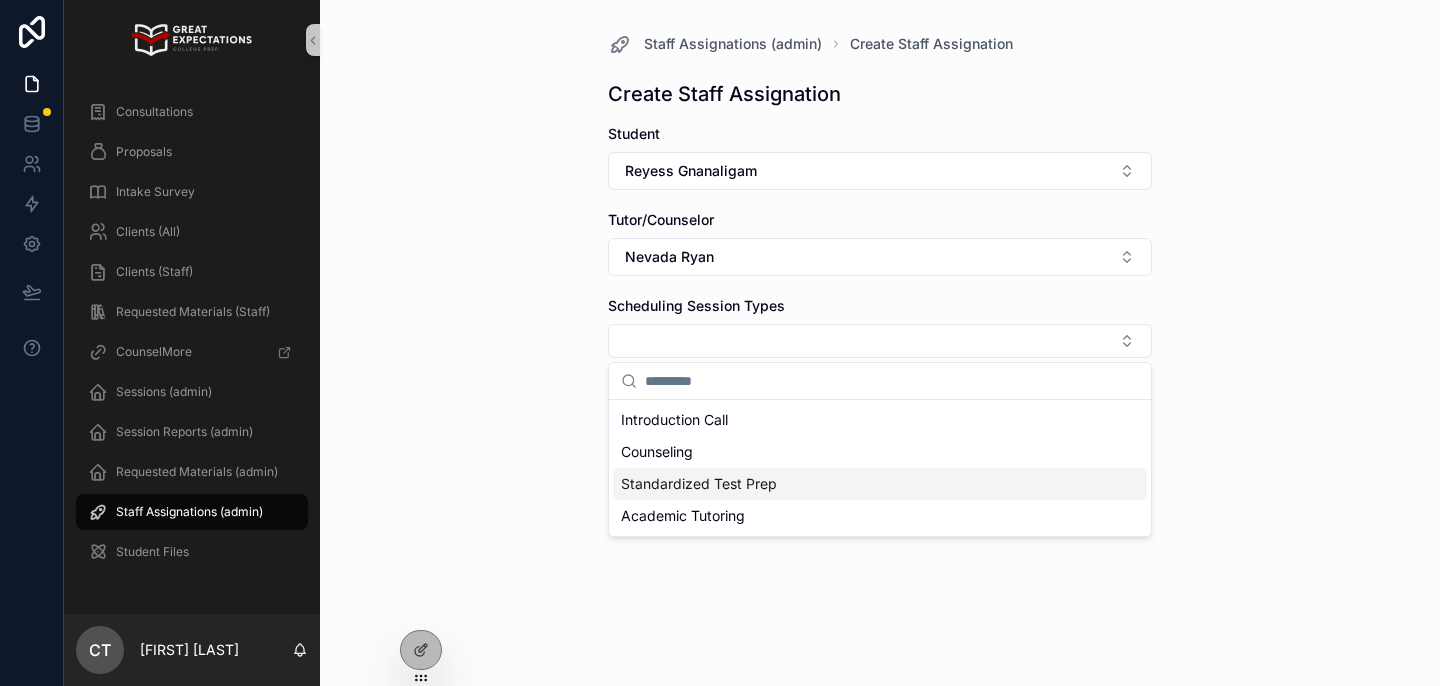 click on "Standardized Test Prep" at bounding box center (699, 484) 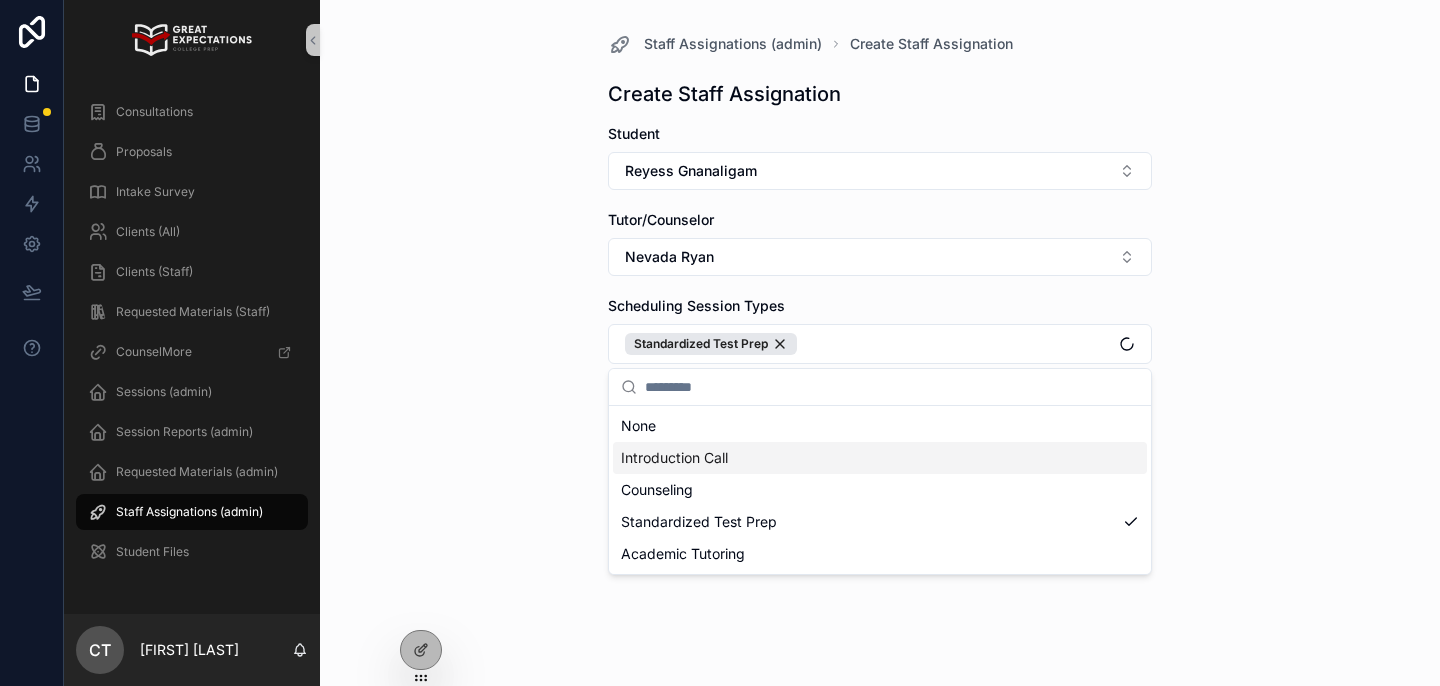 click on "Staff Assignations (admin) Create Staff Assignation Create Staff Assignation Student [LAST] [LAST] Tutor/Counselor [FIRST] [LAST] Scheduling Session Types Standardized Test Prep Program (if applicable) Save" at bounding box center [880, 343] 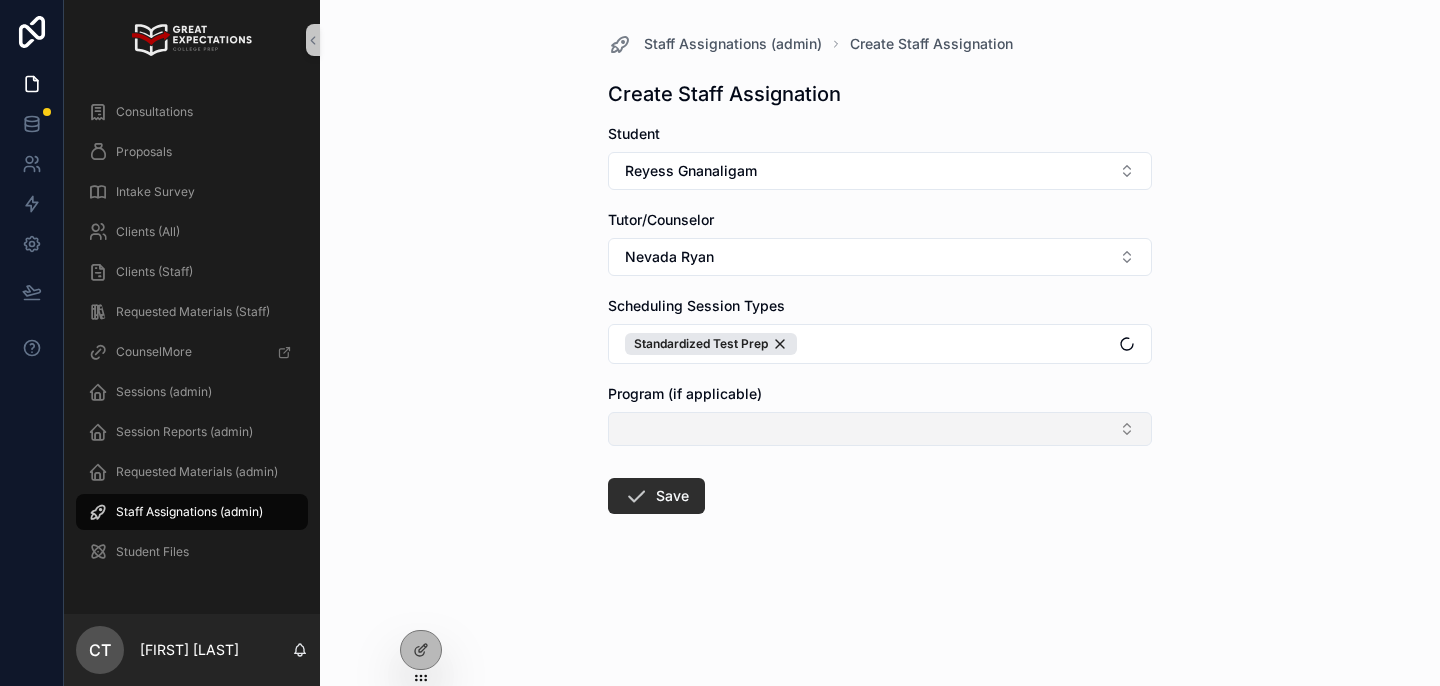 click at bounding box center [880, 429] 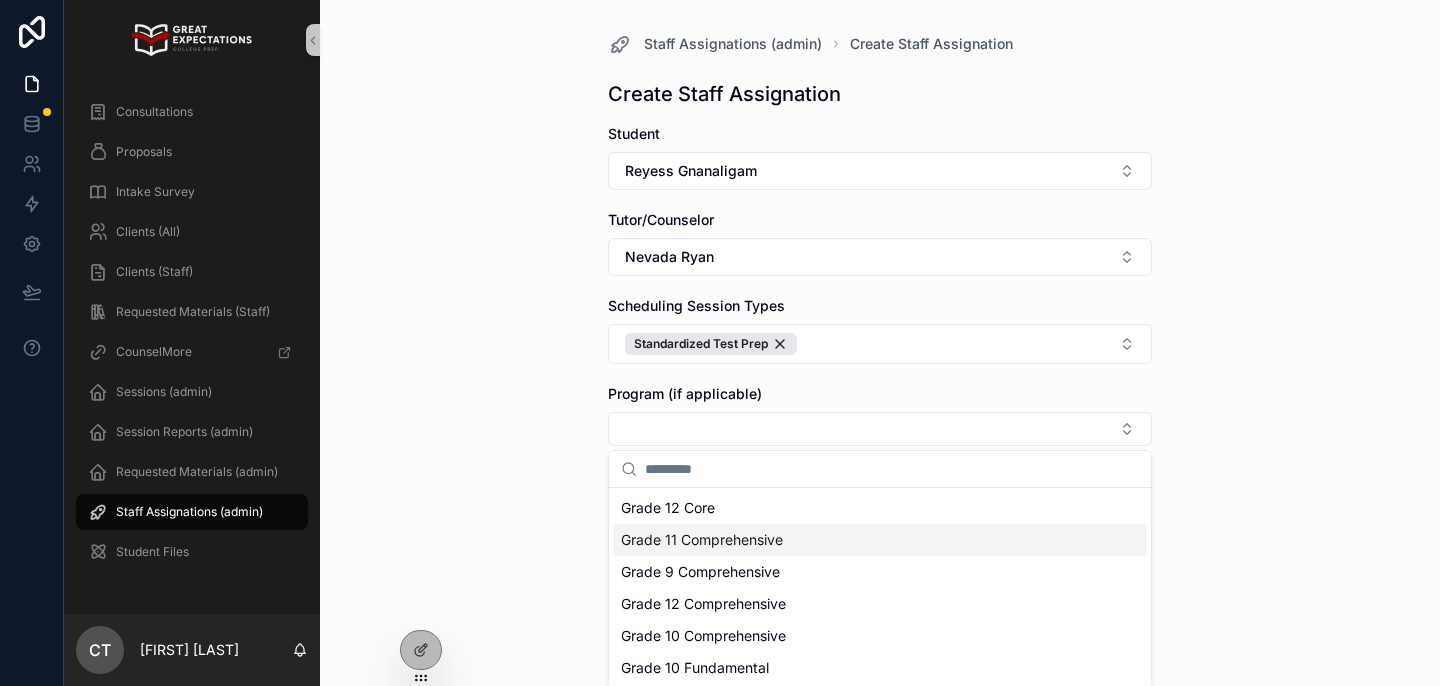 click on "Grade 11 Comprehensive" at bounding box center (702, 540) 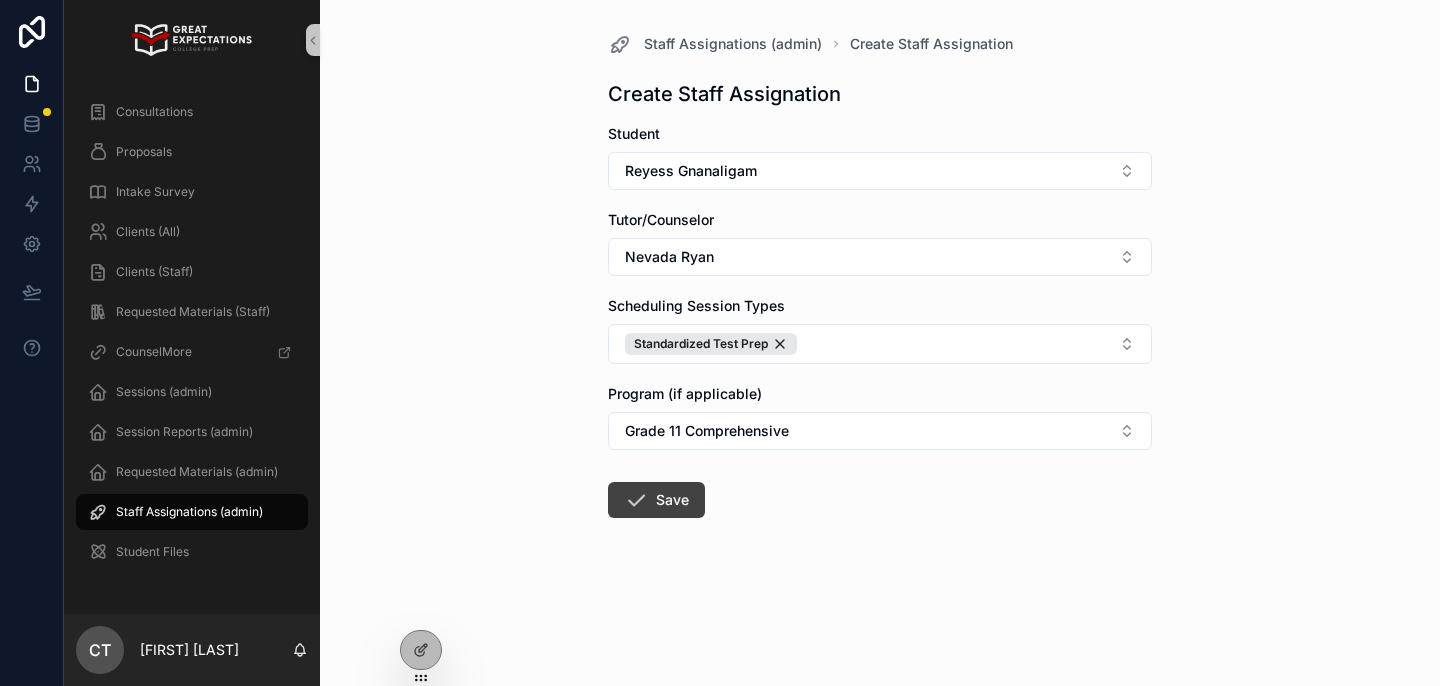 click on "Save" at bounding box center (656, 500) 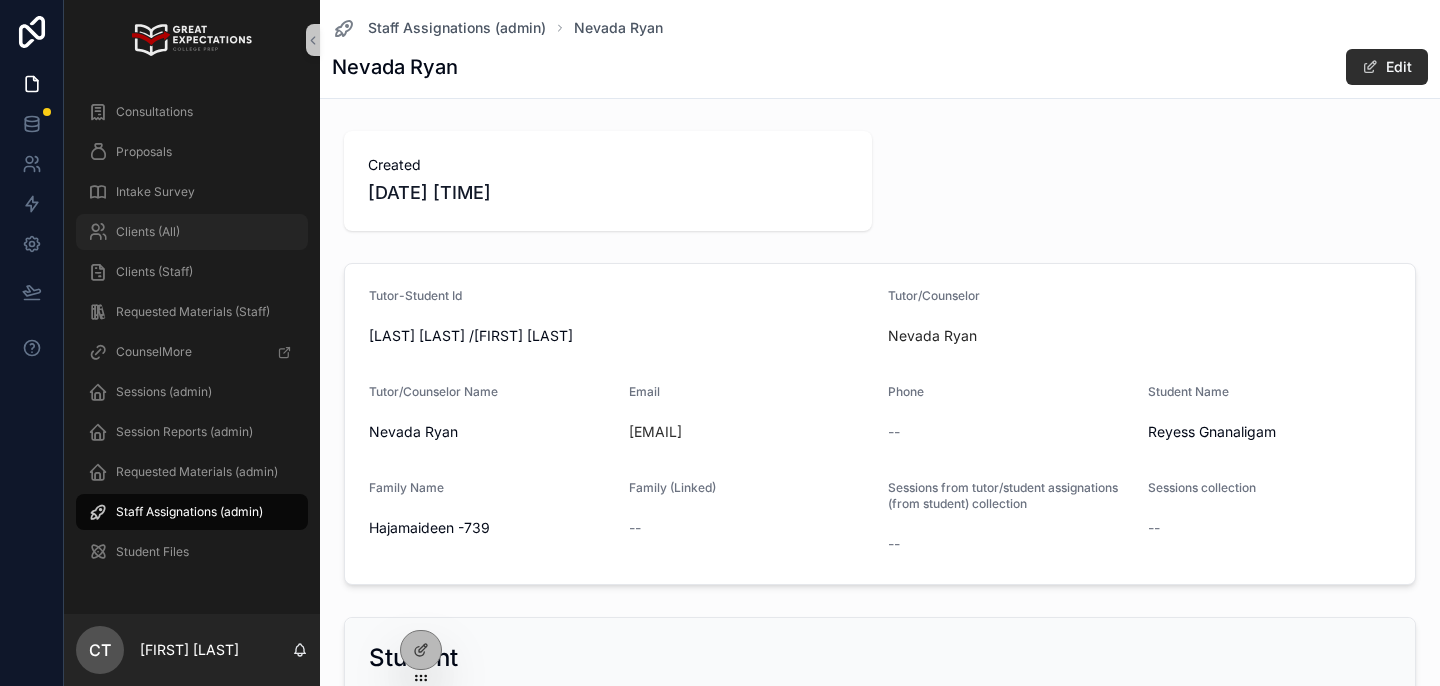 click on "Clients (All)" at bounding box center [192, 232] 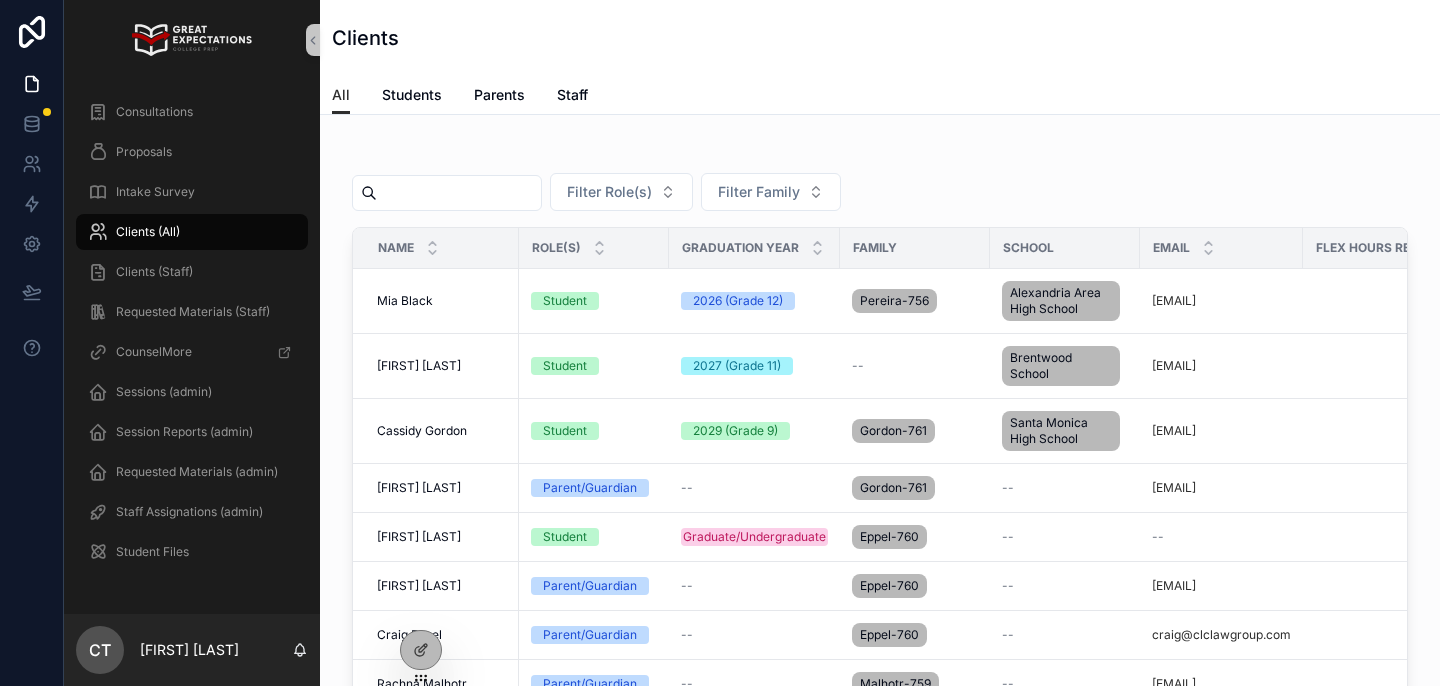 click at bounding box center (459, 193) 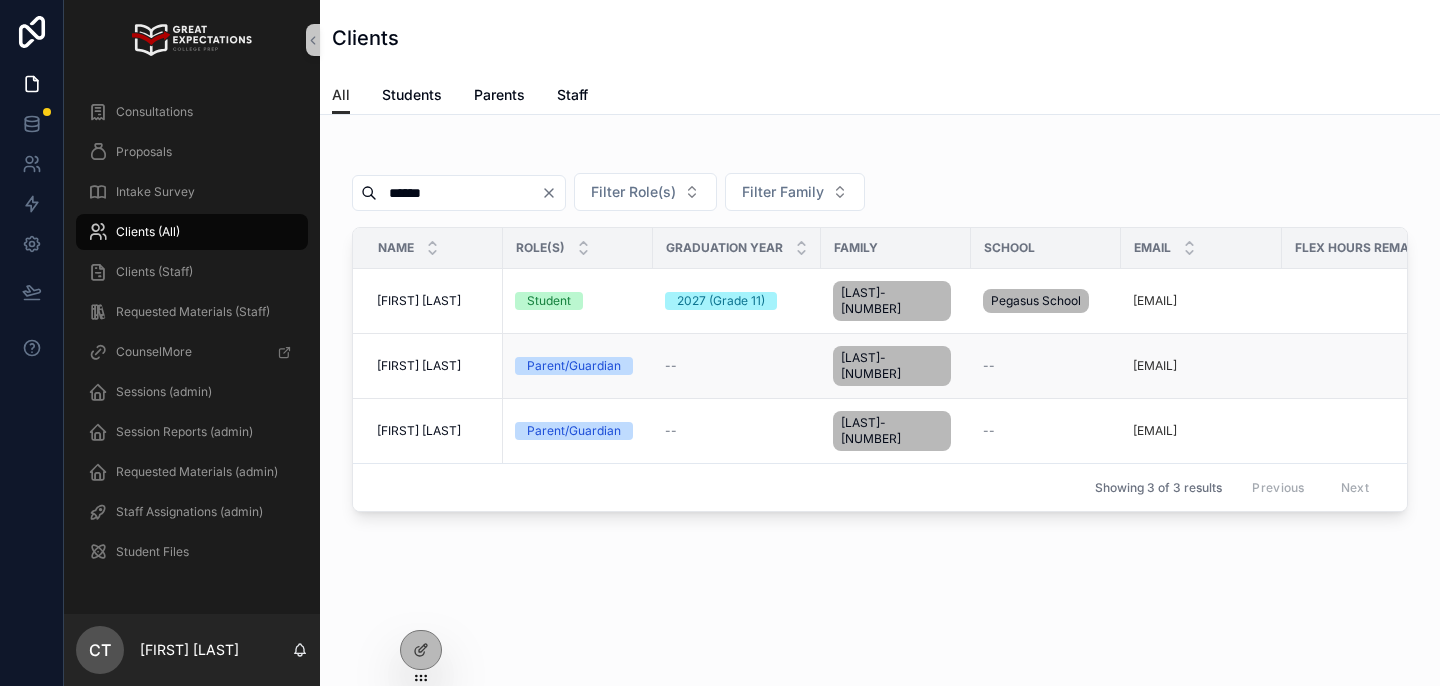 scroll, scrollTop: 0, scrollLeft: 494, axis: horizontal 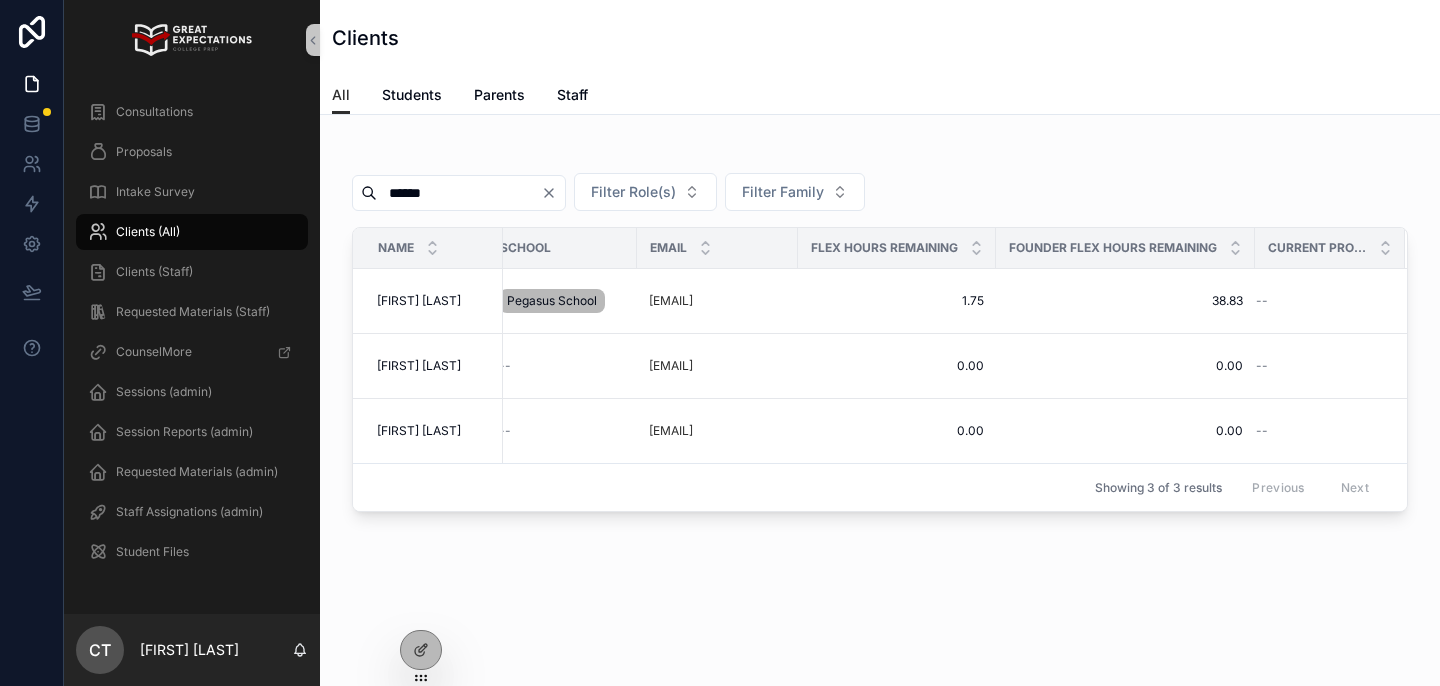 type on "******" 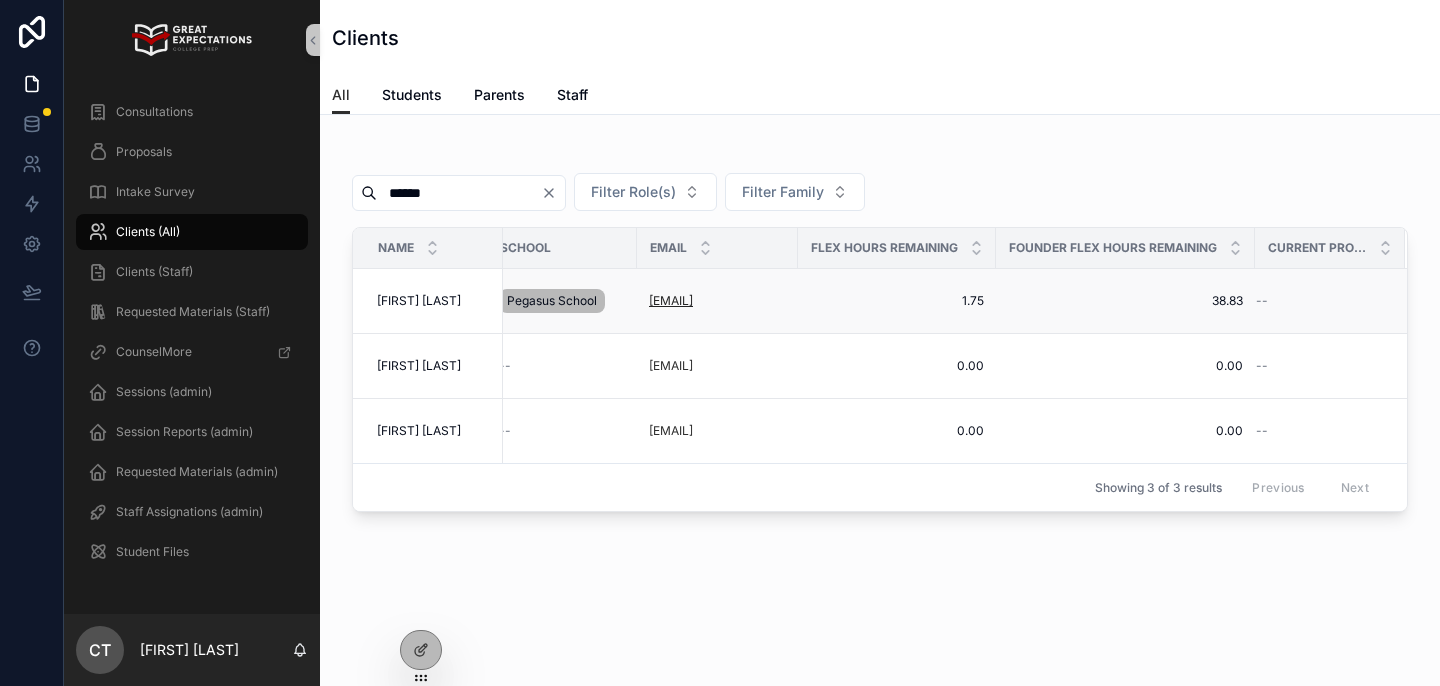 scroll, scrollTop: 0, scrollLeft: 0, axis: both 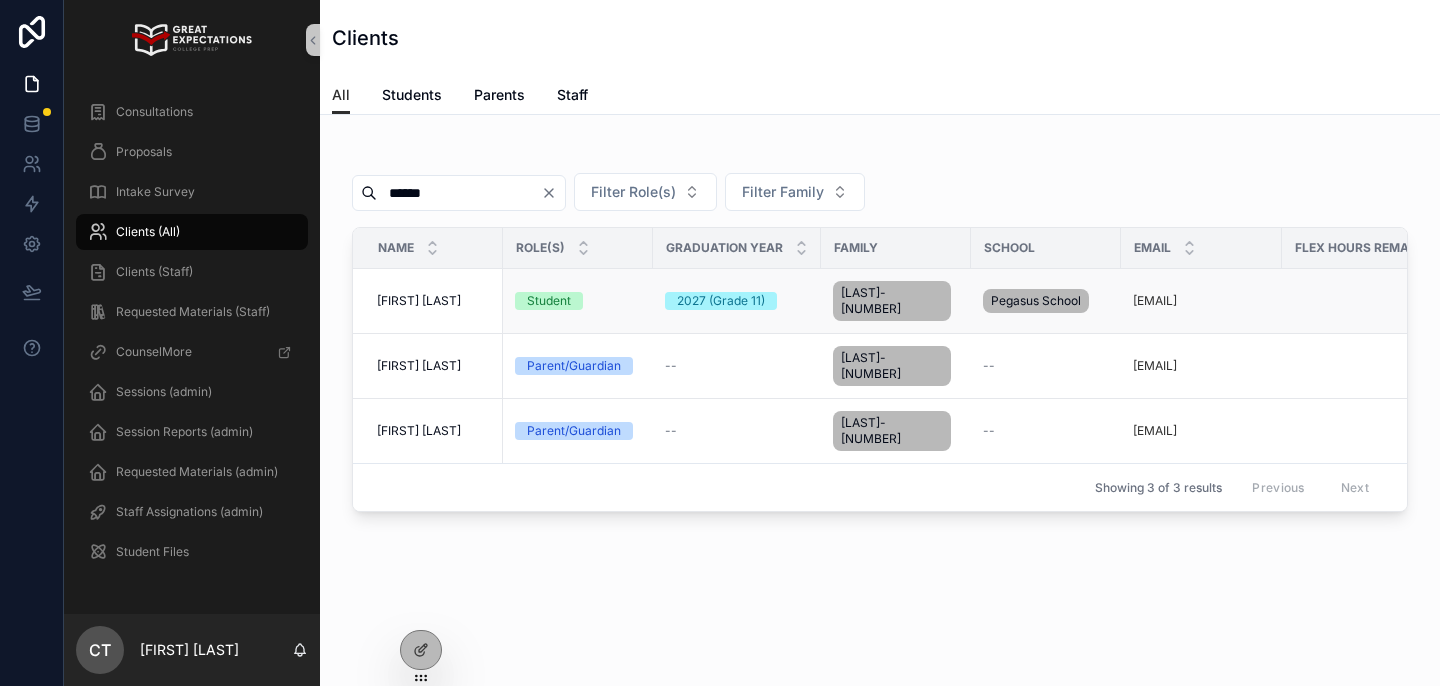 click on "[FIRST] [LAST]" at bounding box center [419, 301] 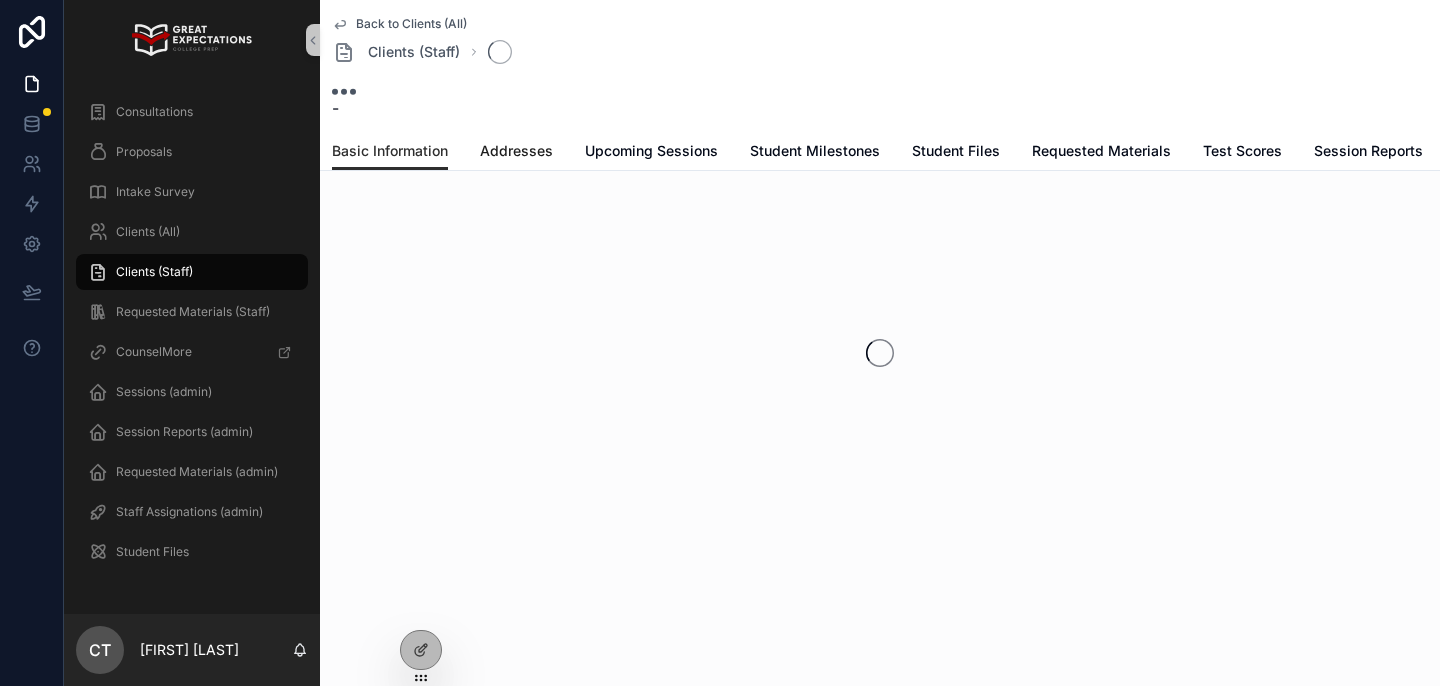 click on "Addresses" at bounding box center (516, 153) 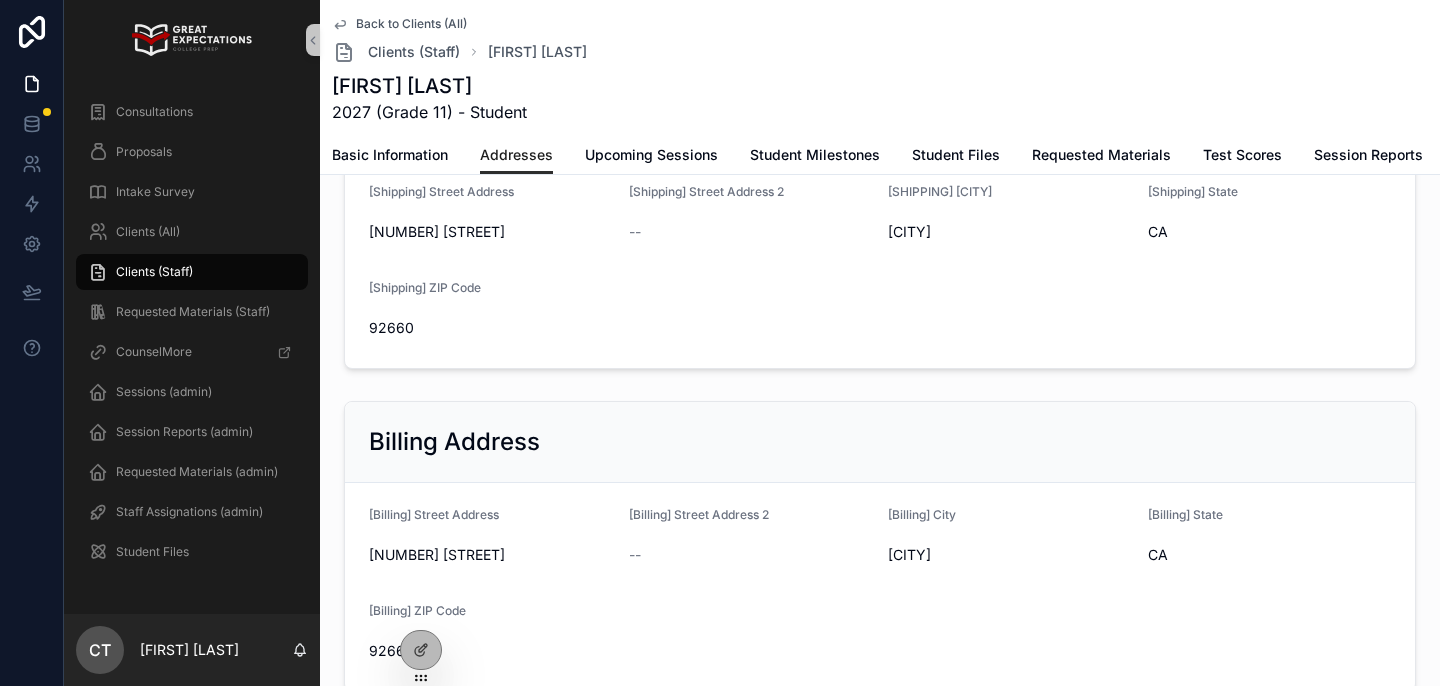 scroll, scrollTop: 355, scrollLeft: 0, axis: vertical 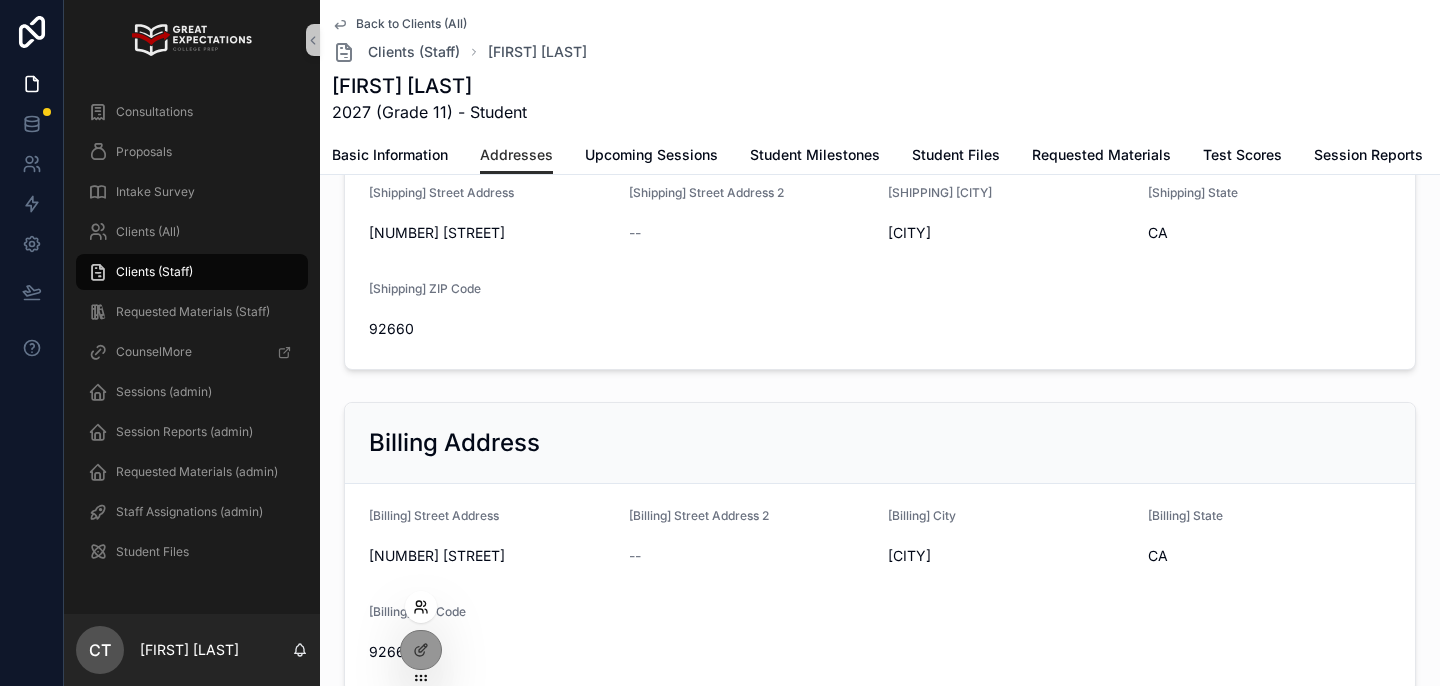 click 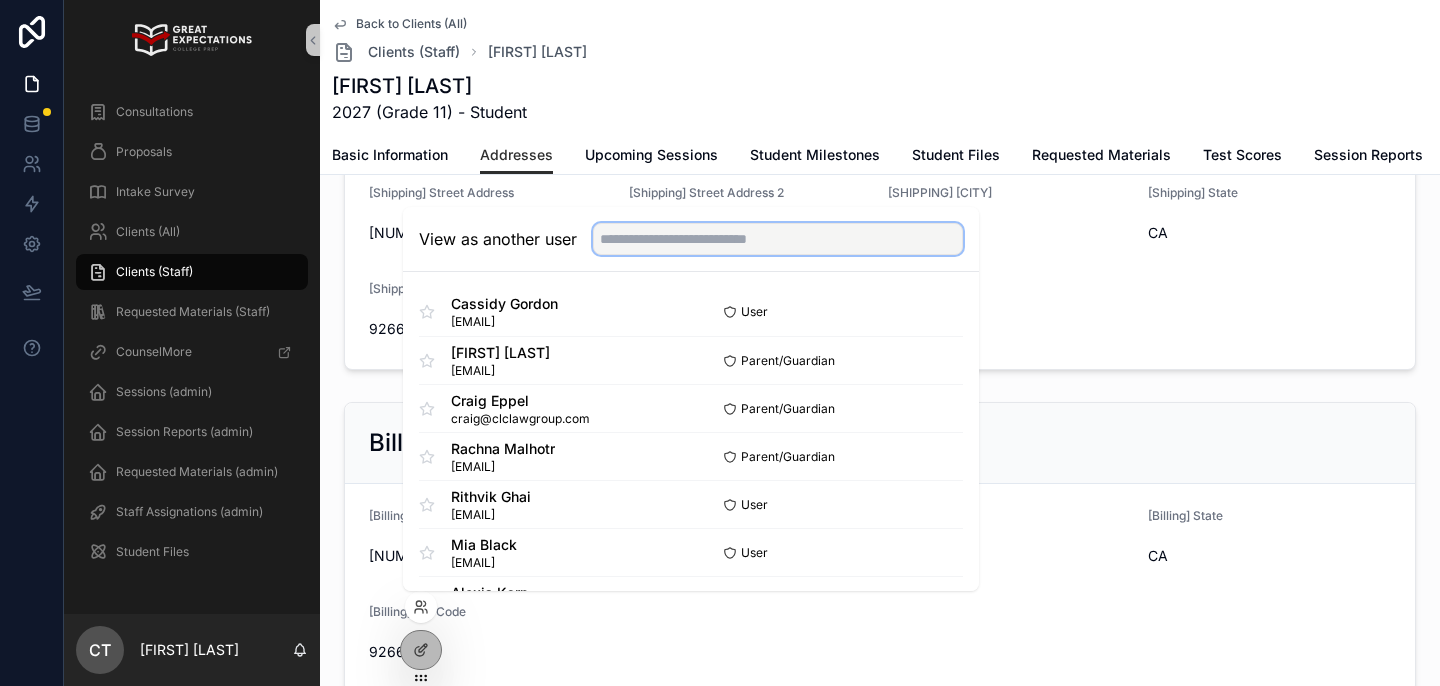 click at bounding box center [778, 239] 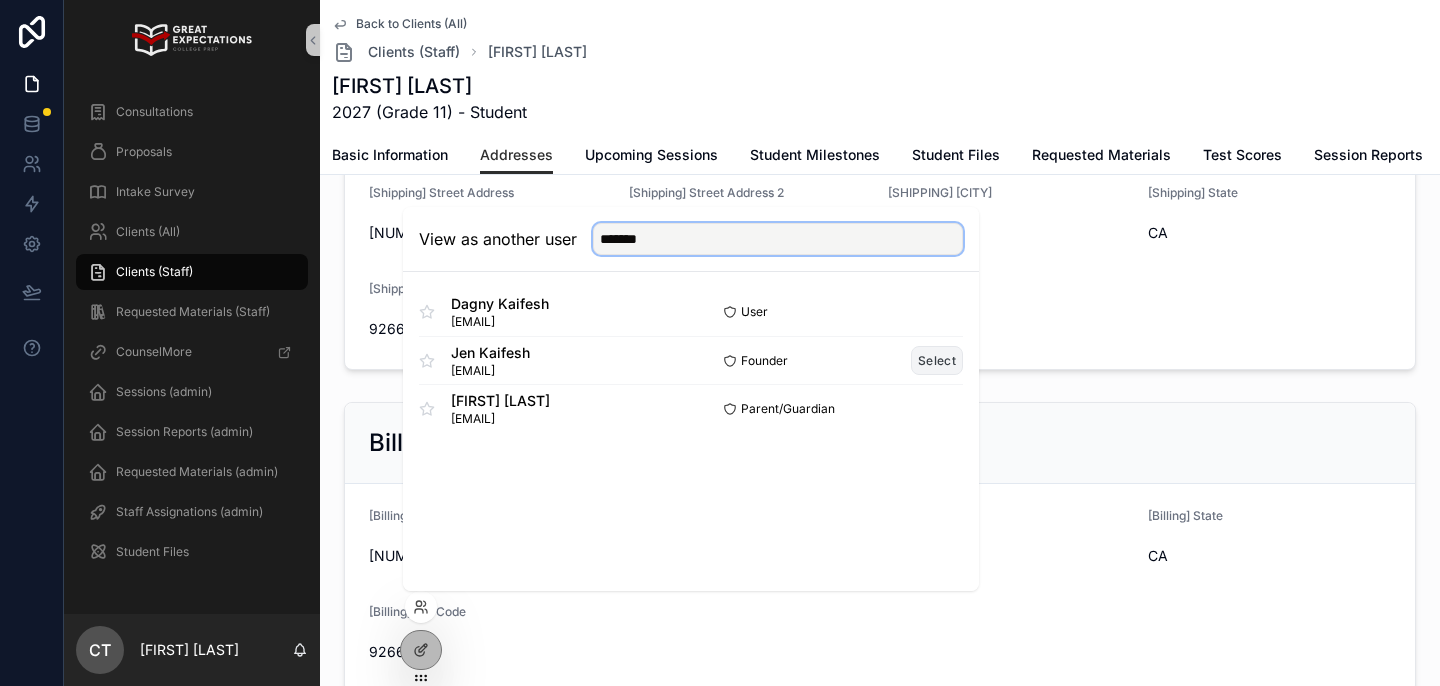 type on "*******" 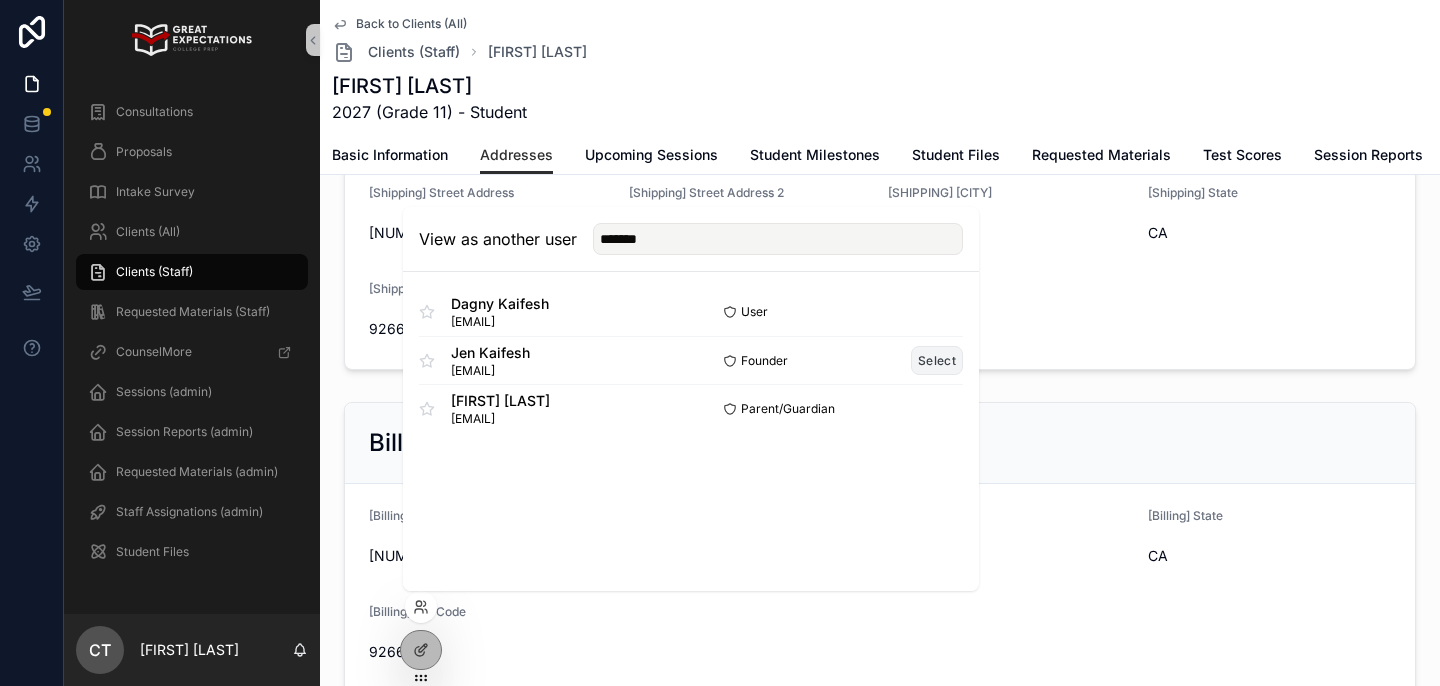 click on "Select" at bounding box center [937, 360] 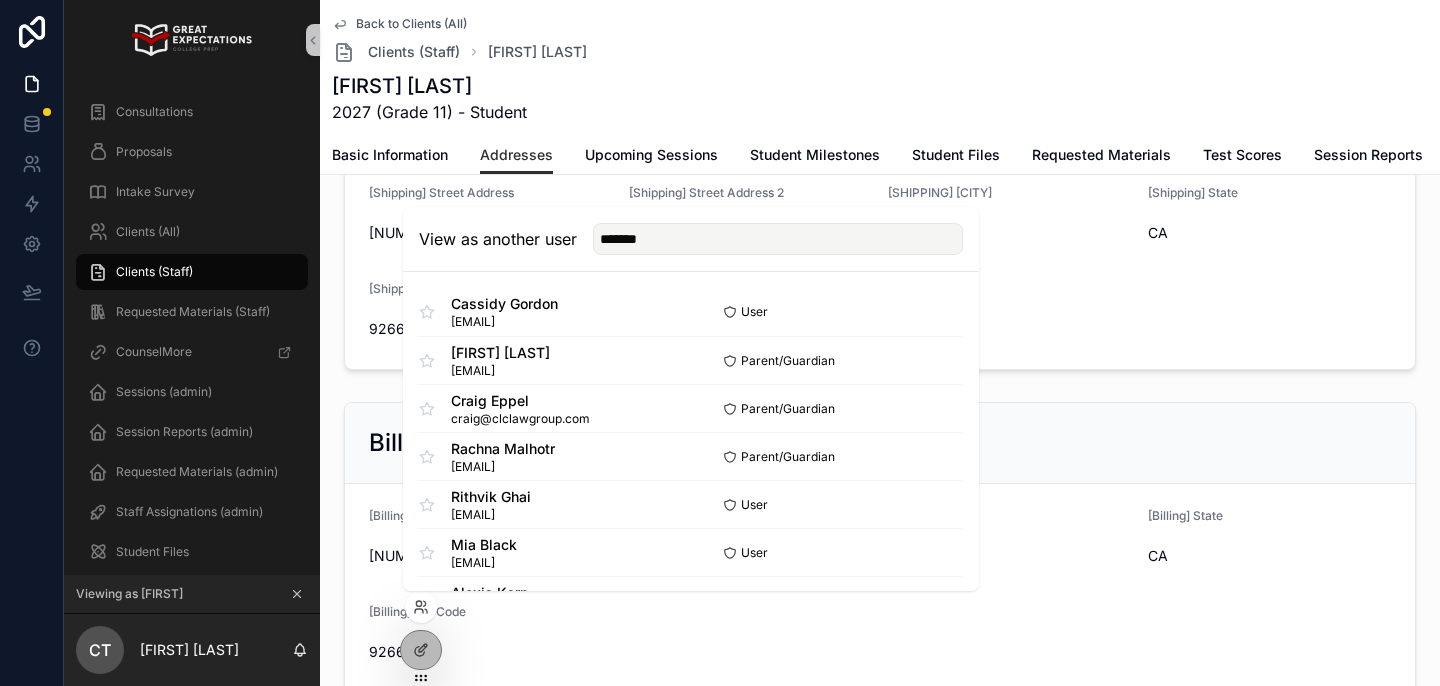 type 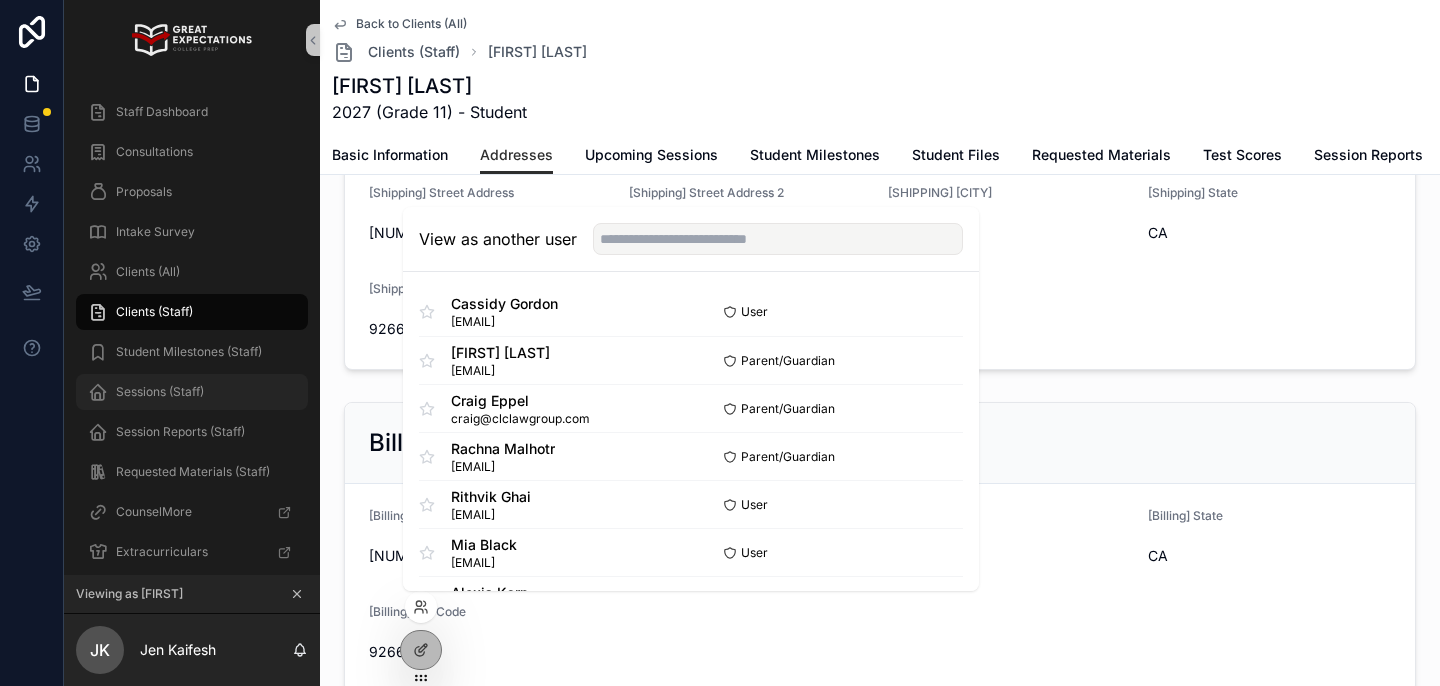 click on "Sessions (Staff)" at bounding box center (192, 392) 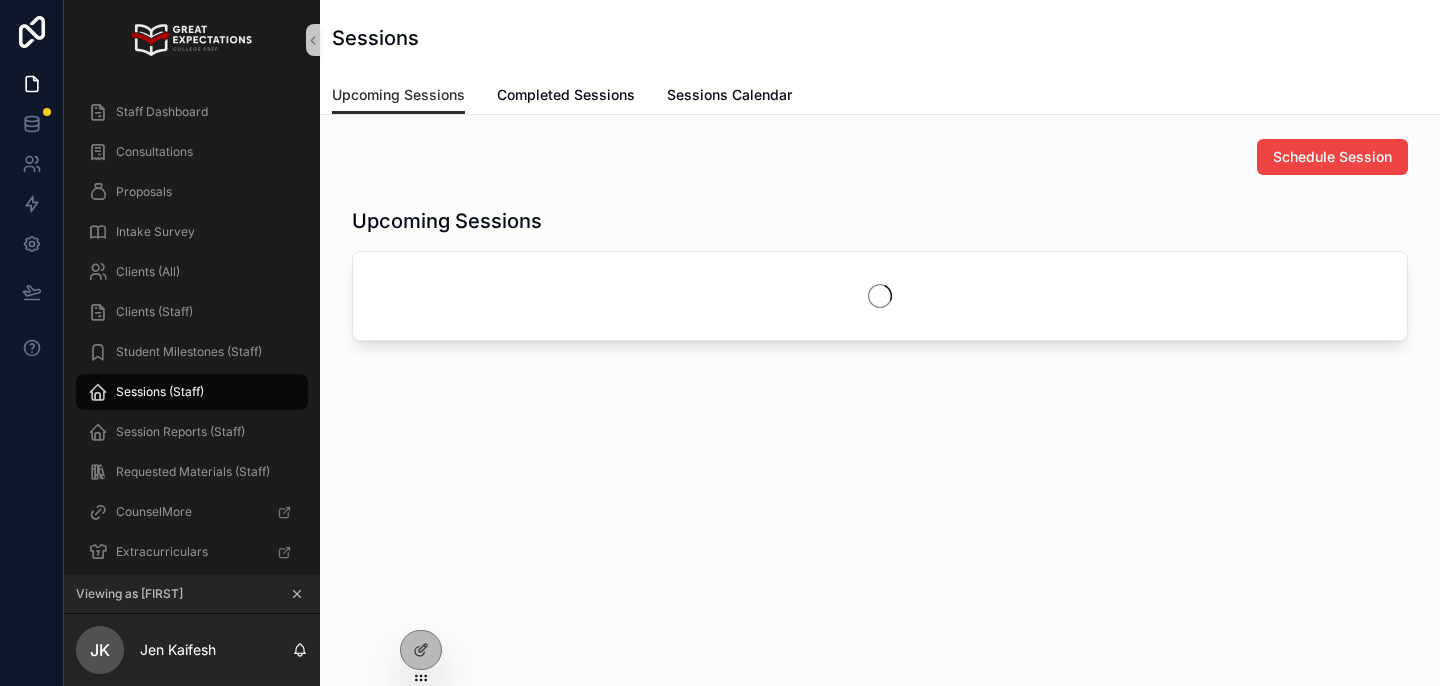 scroll, scrollTop: 0, scrollLeft: 0, axis: both 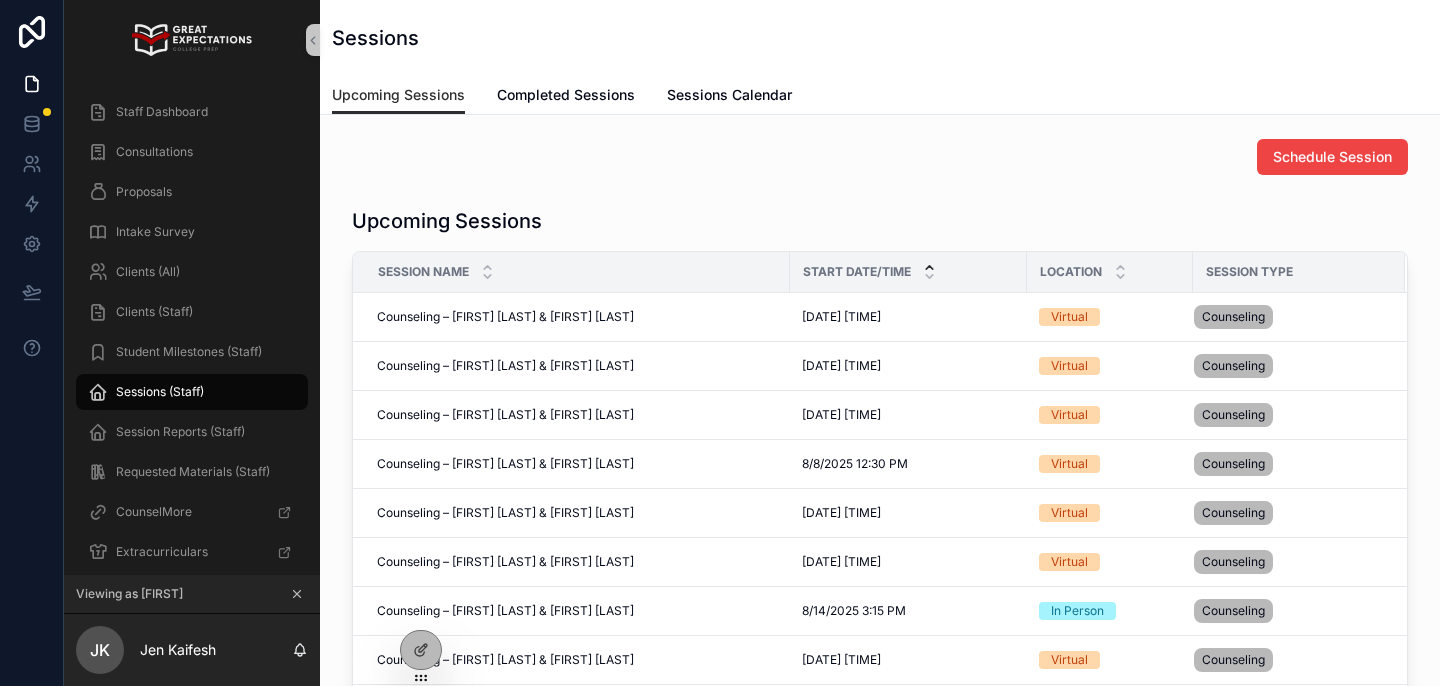 click 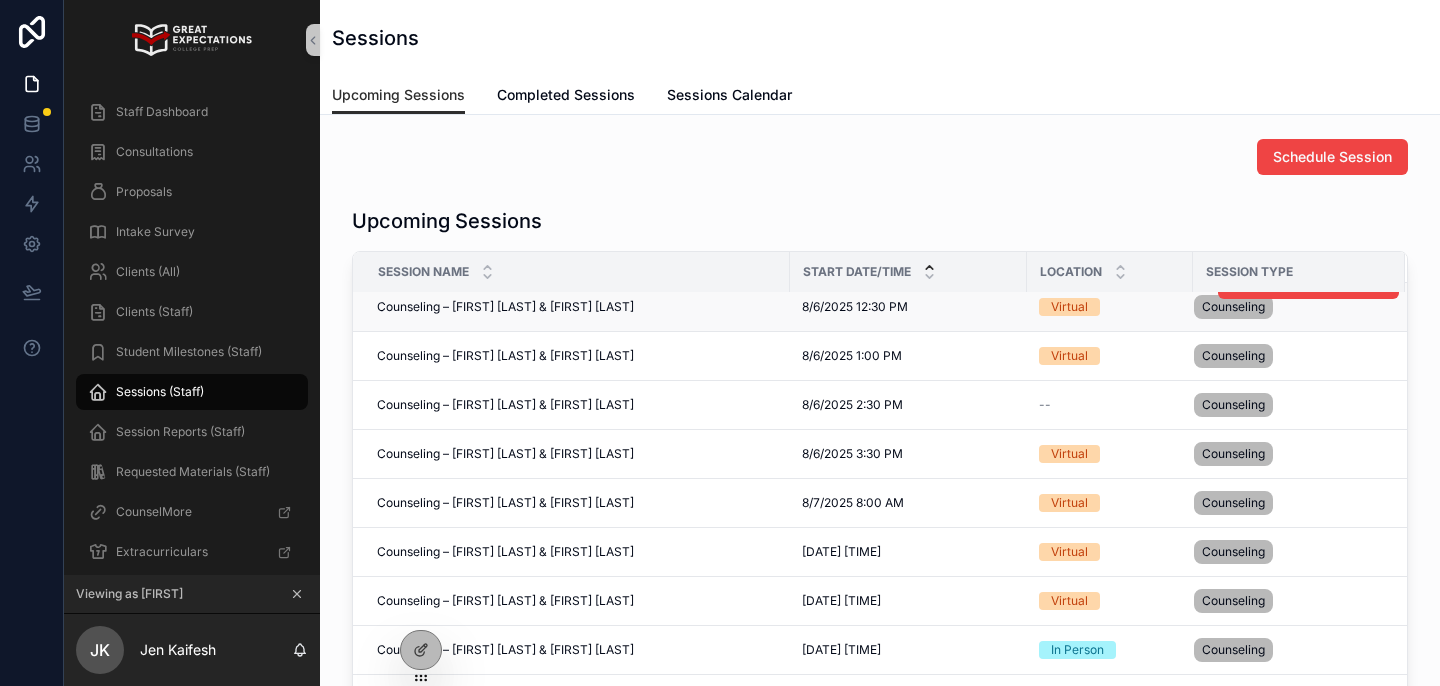 scroll, scrollTop: 63, scrollLeft: 0, axis: vertical 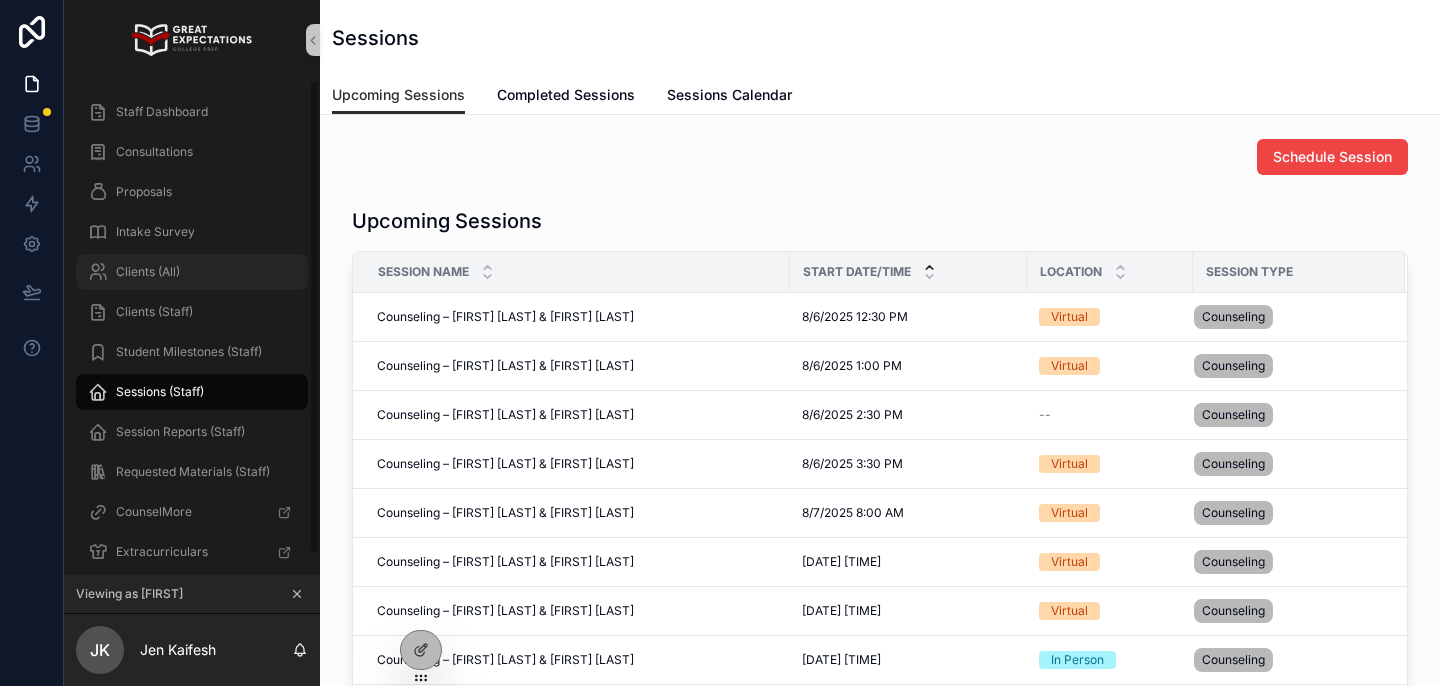 click on "Clients (All)" at bounding box center [148, 272] 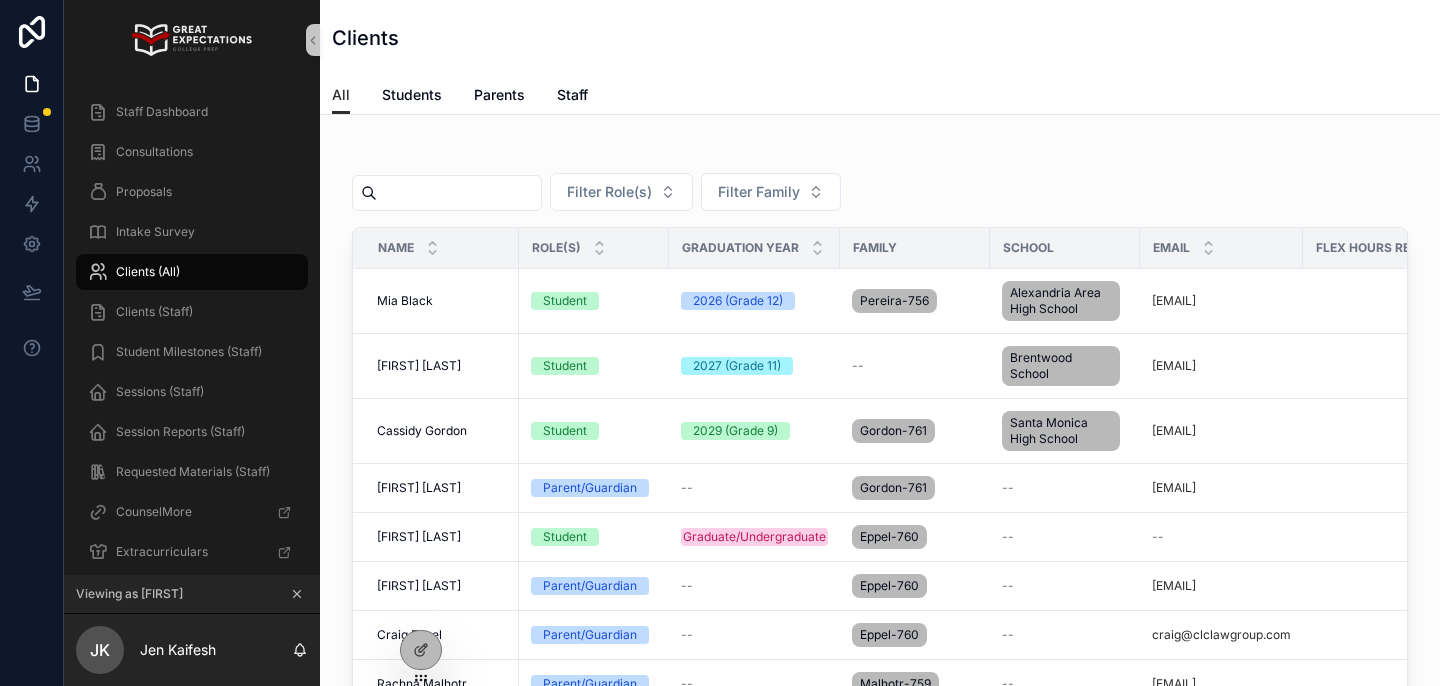 click at bounding box center [459, 193] 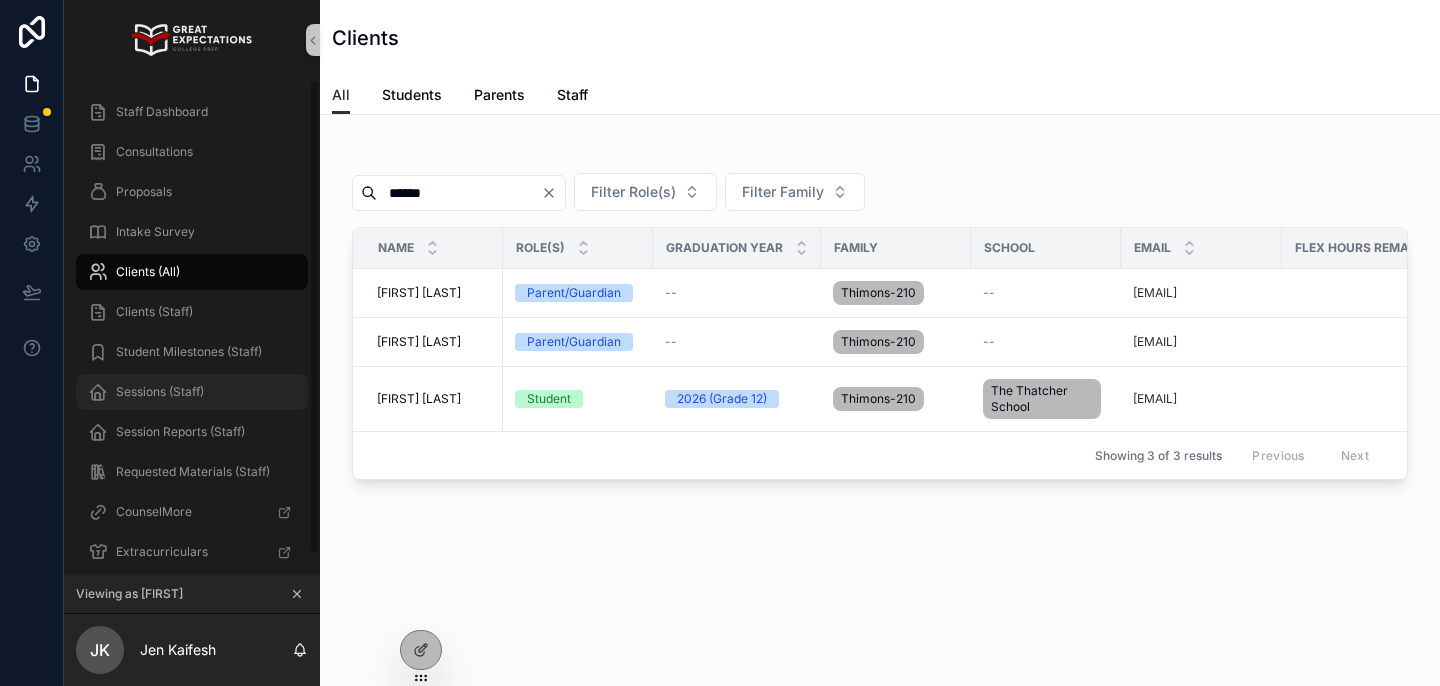 type on "******" 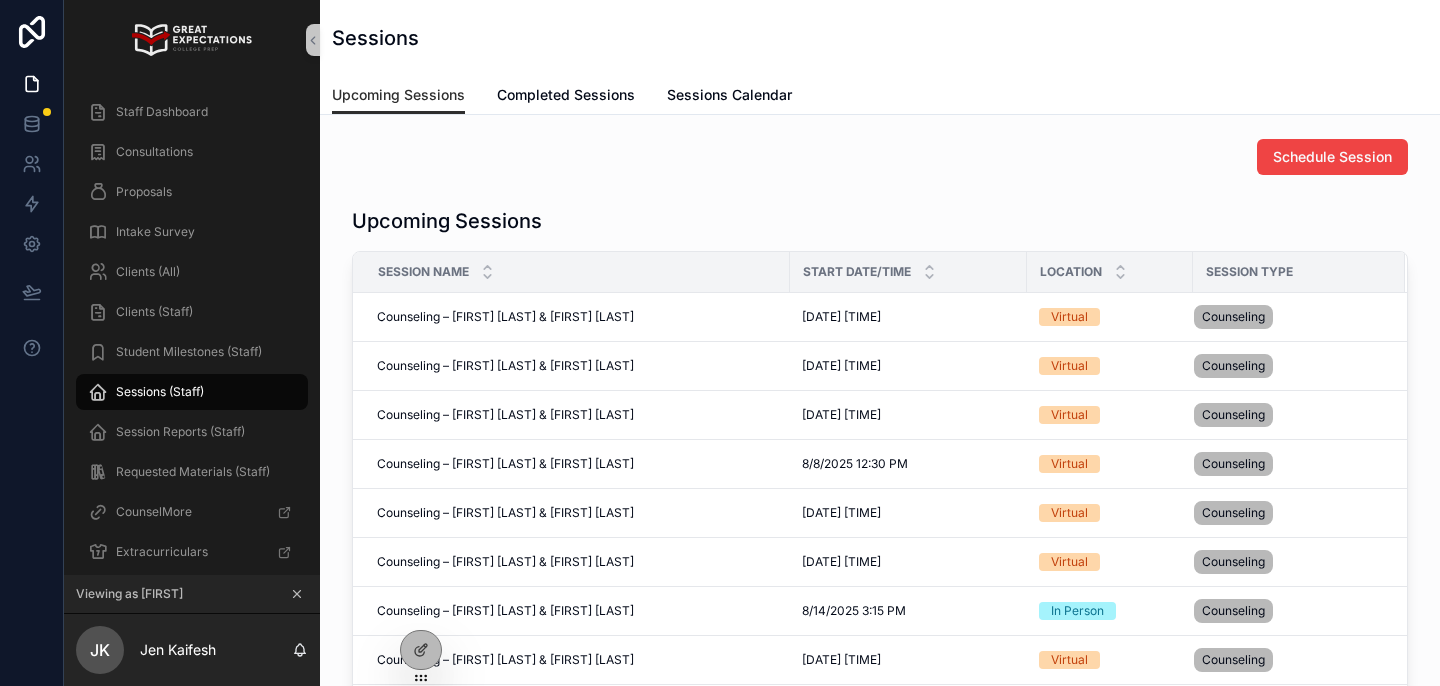 click 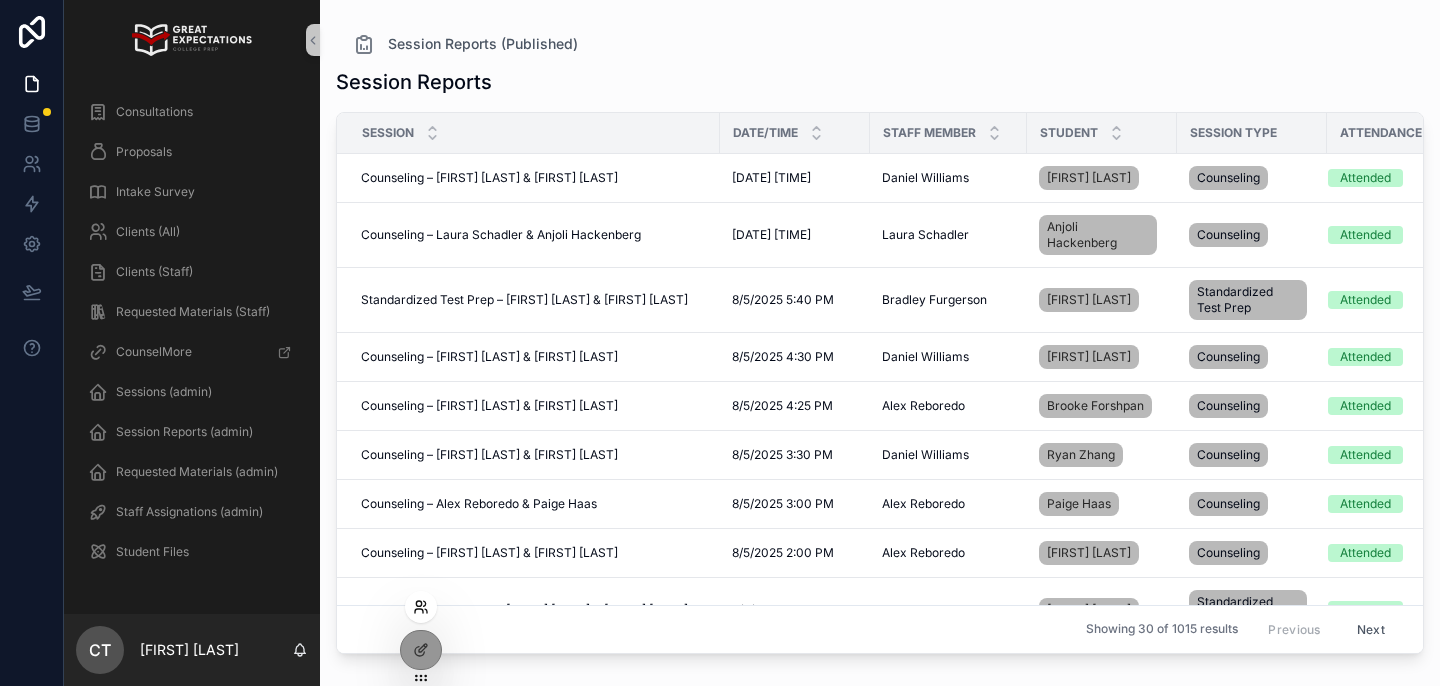 click 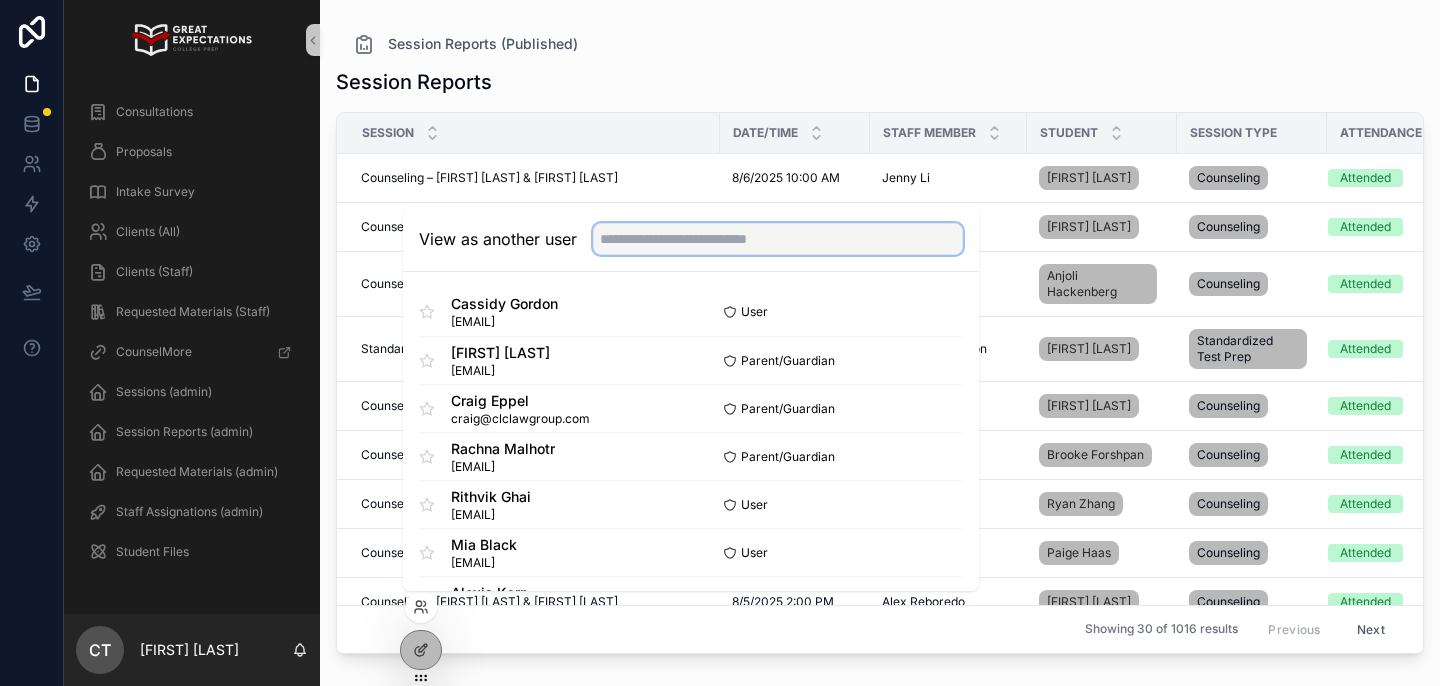 click at bounding box center [778, 239] 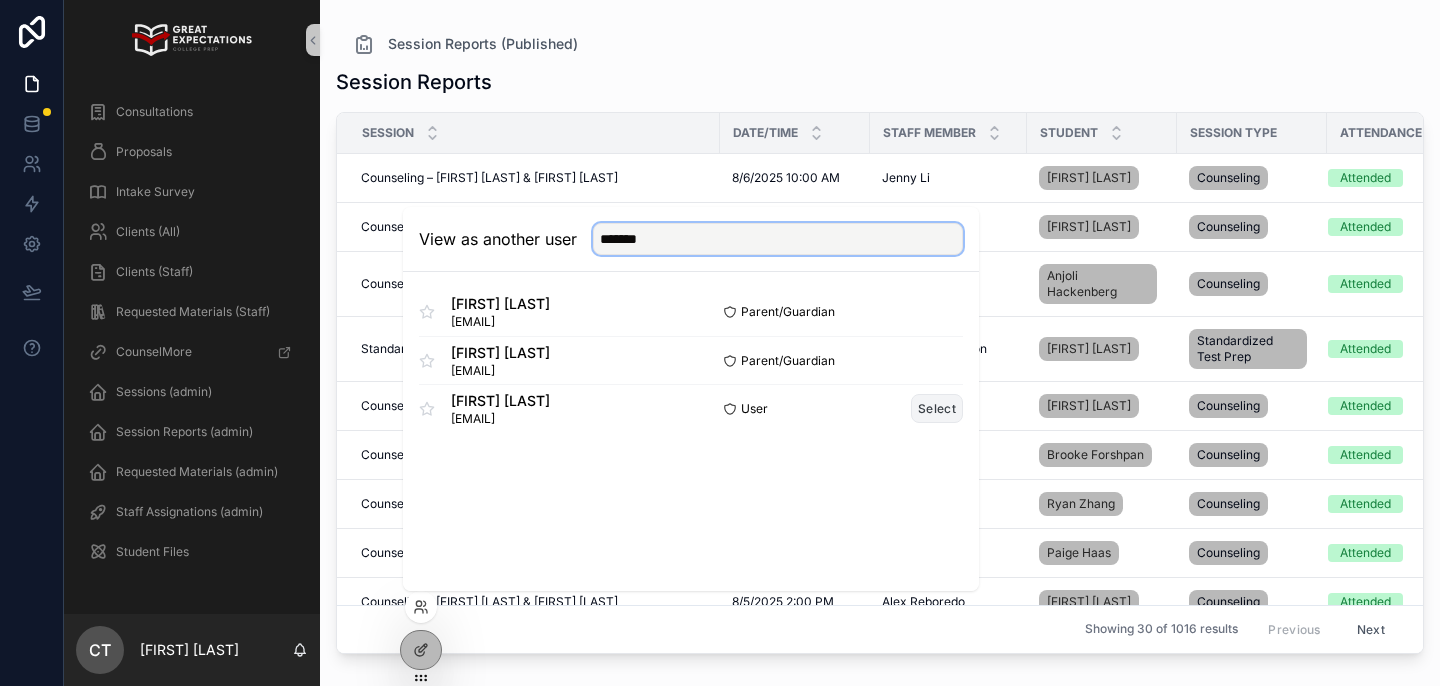 type on "*******" 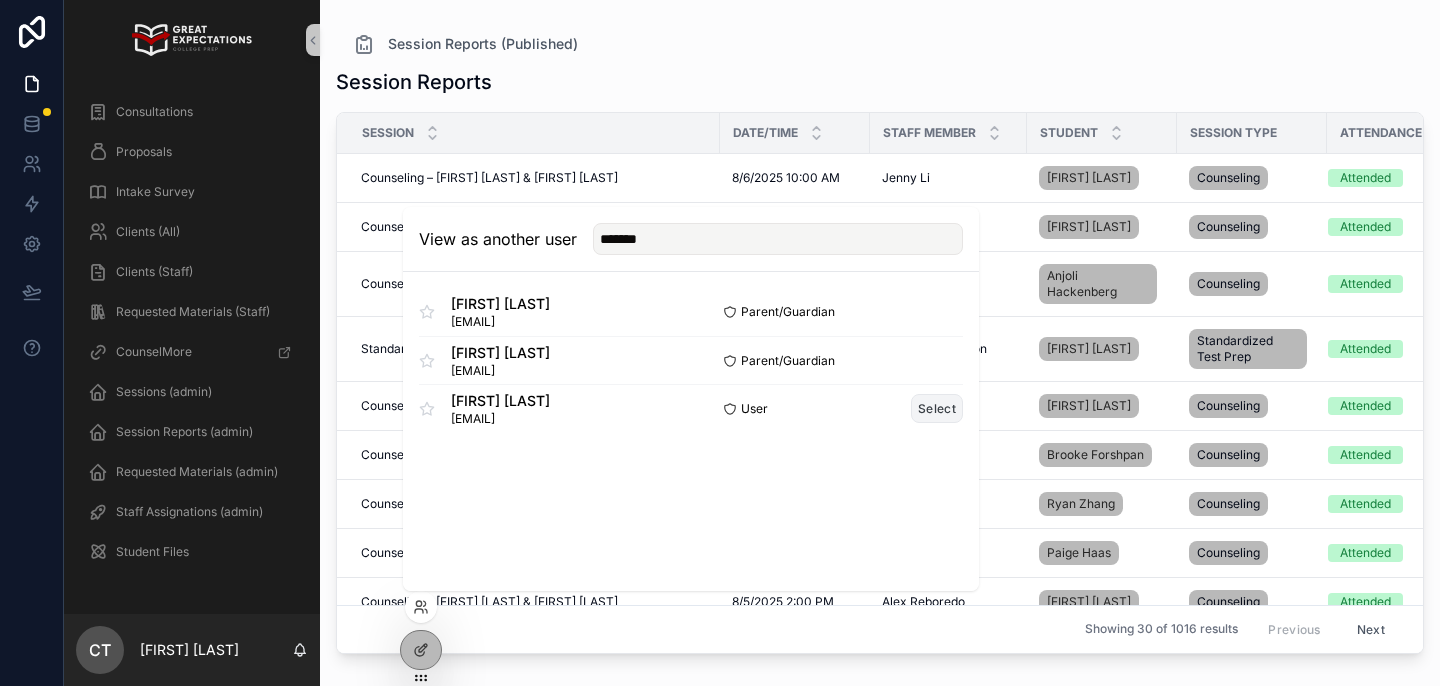 click on "Select" at bounding box center [937, 408] 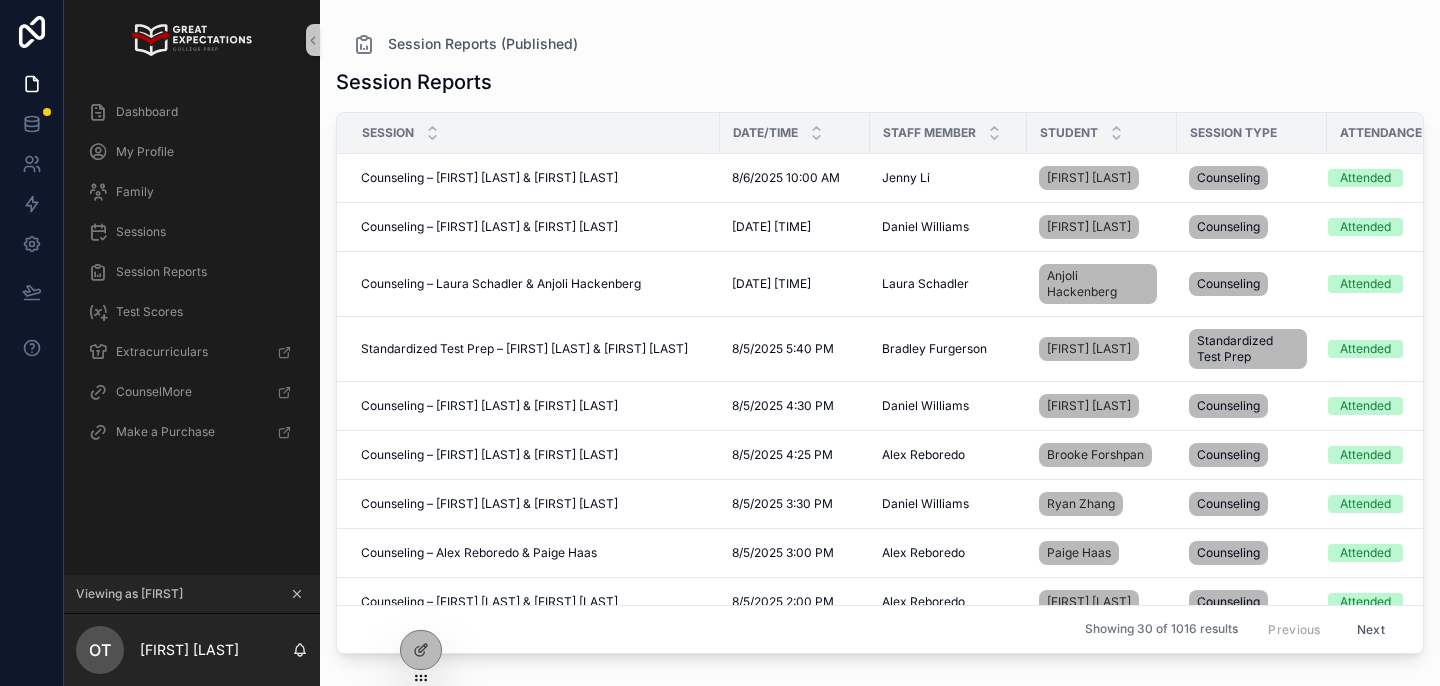scroll, scrollTop: 0, scrollLeft: 0, axis: both 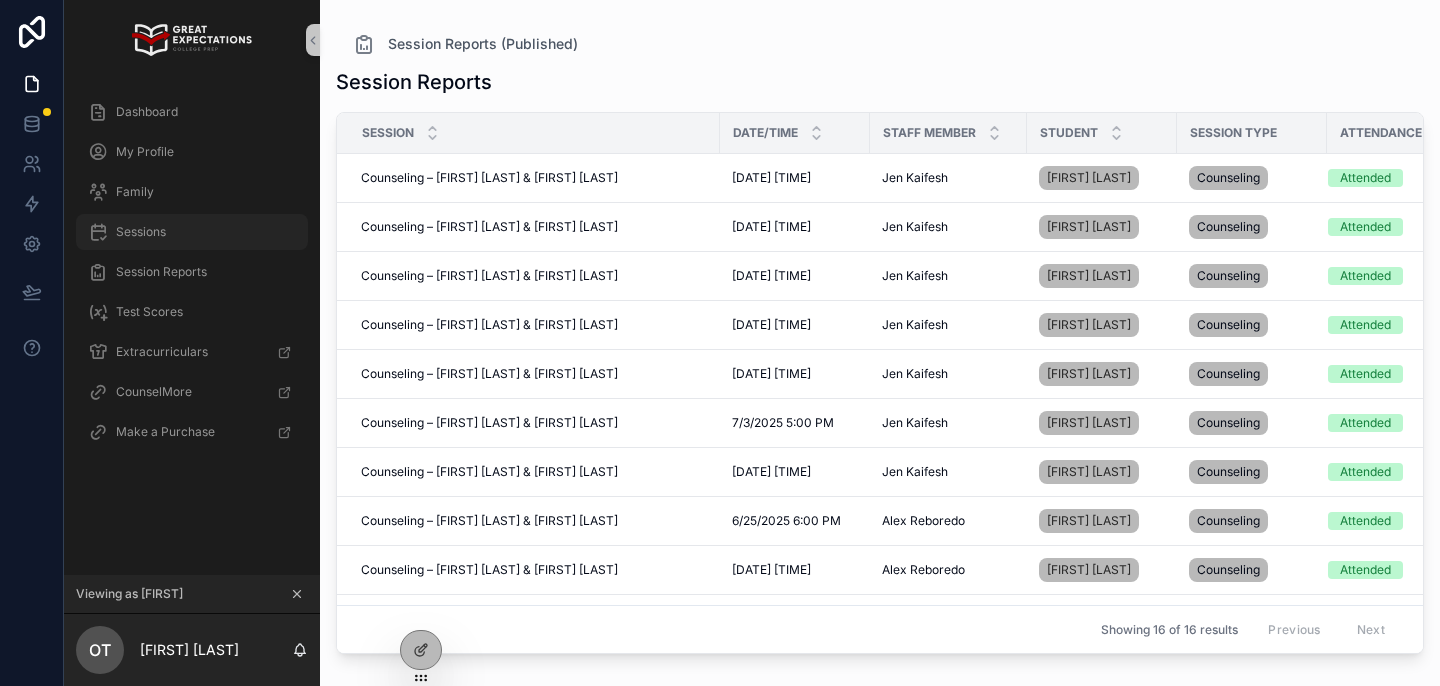 click on "Sessions" at bounding box center [192, 232] 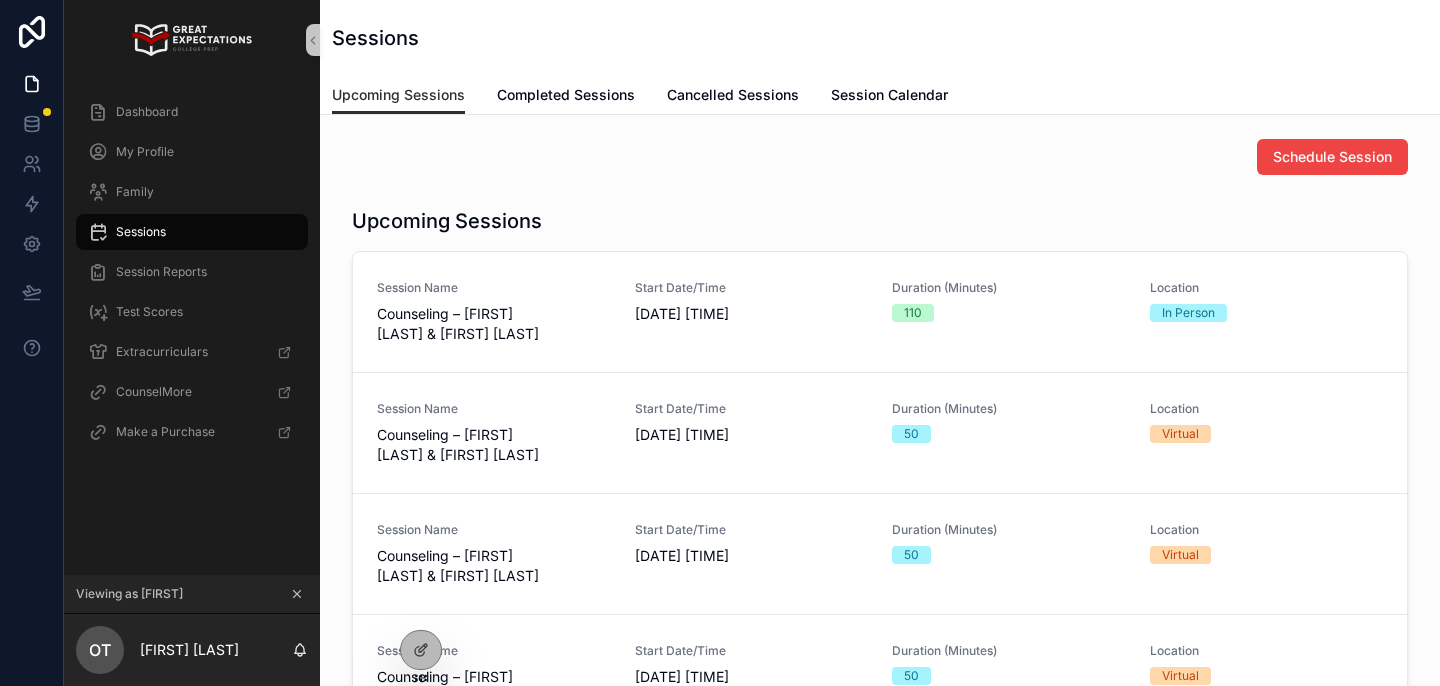 click 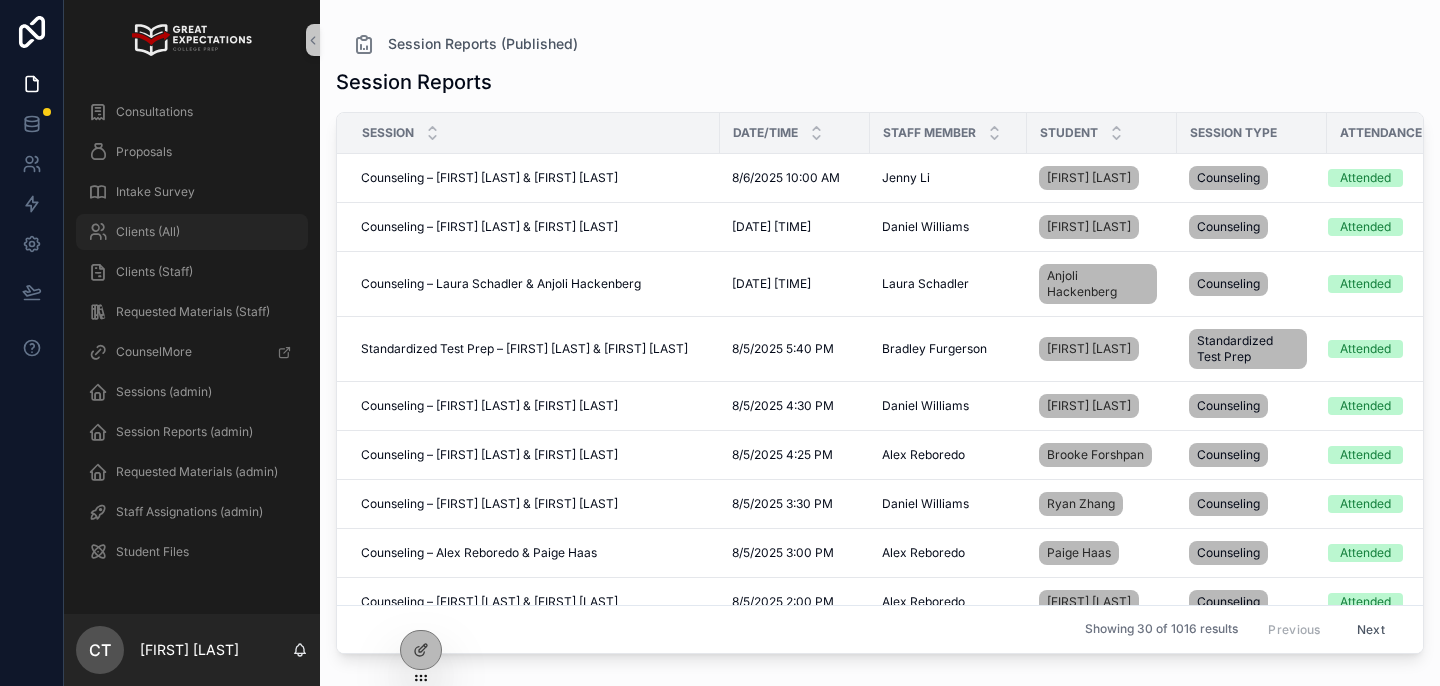 click on "Clients (All)" at bounding box center [192, 232] 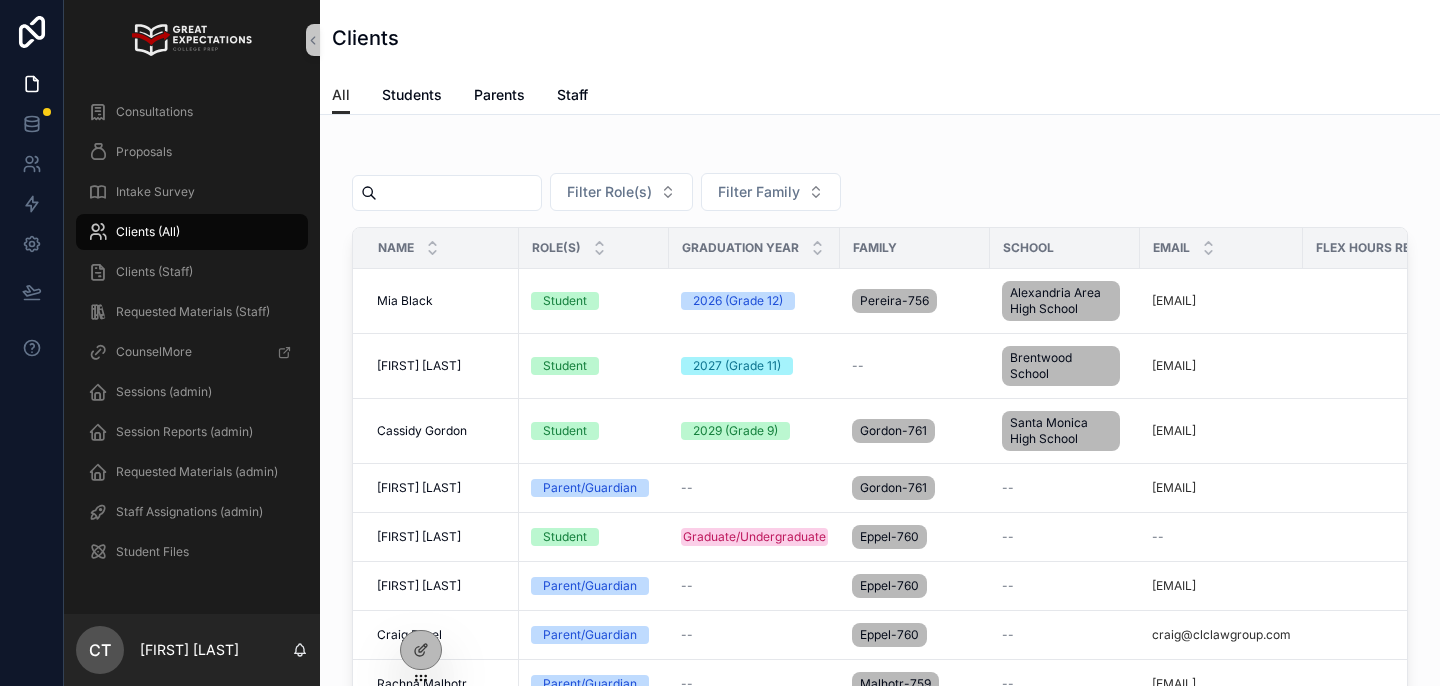click at bounding box center (459, 193) 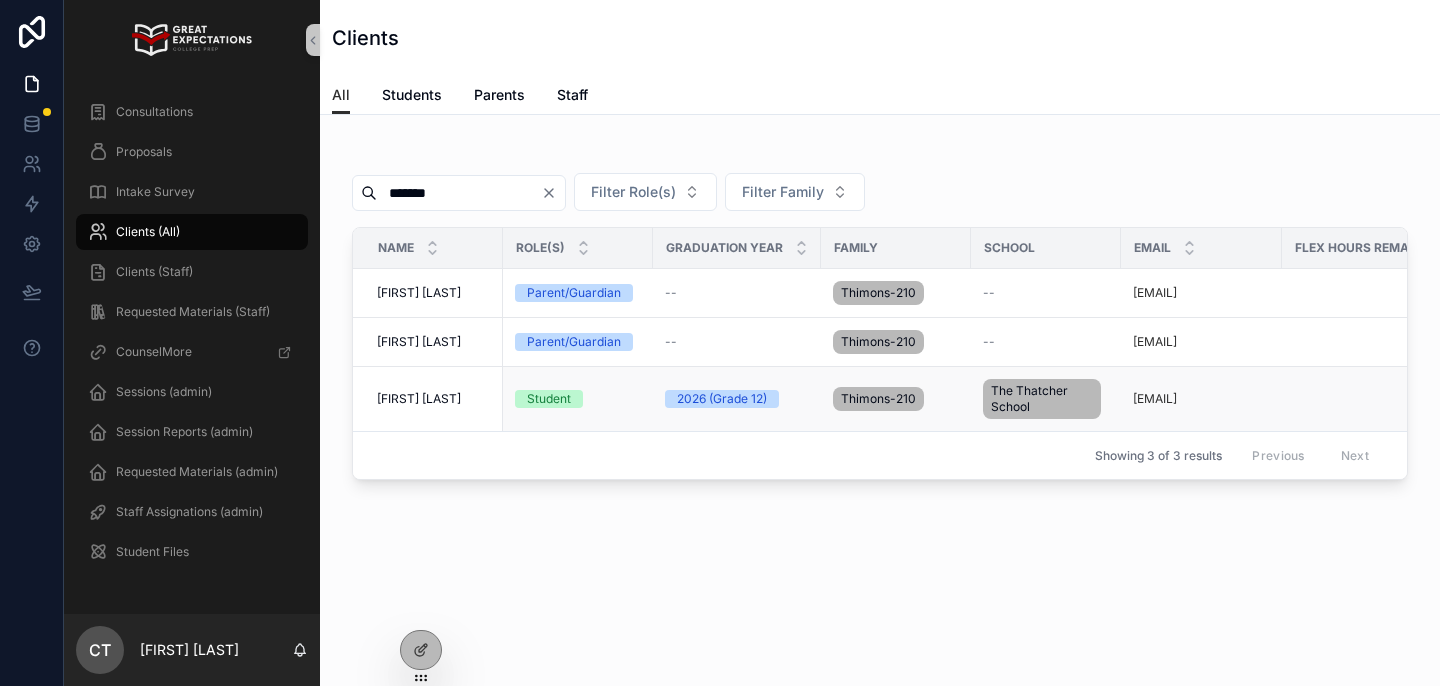 type on "*******" 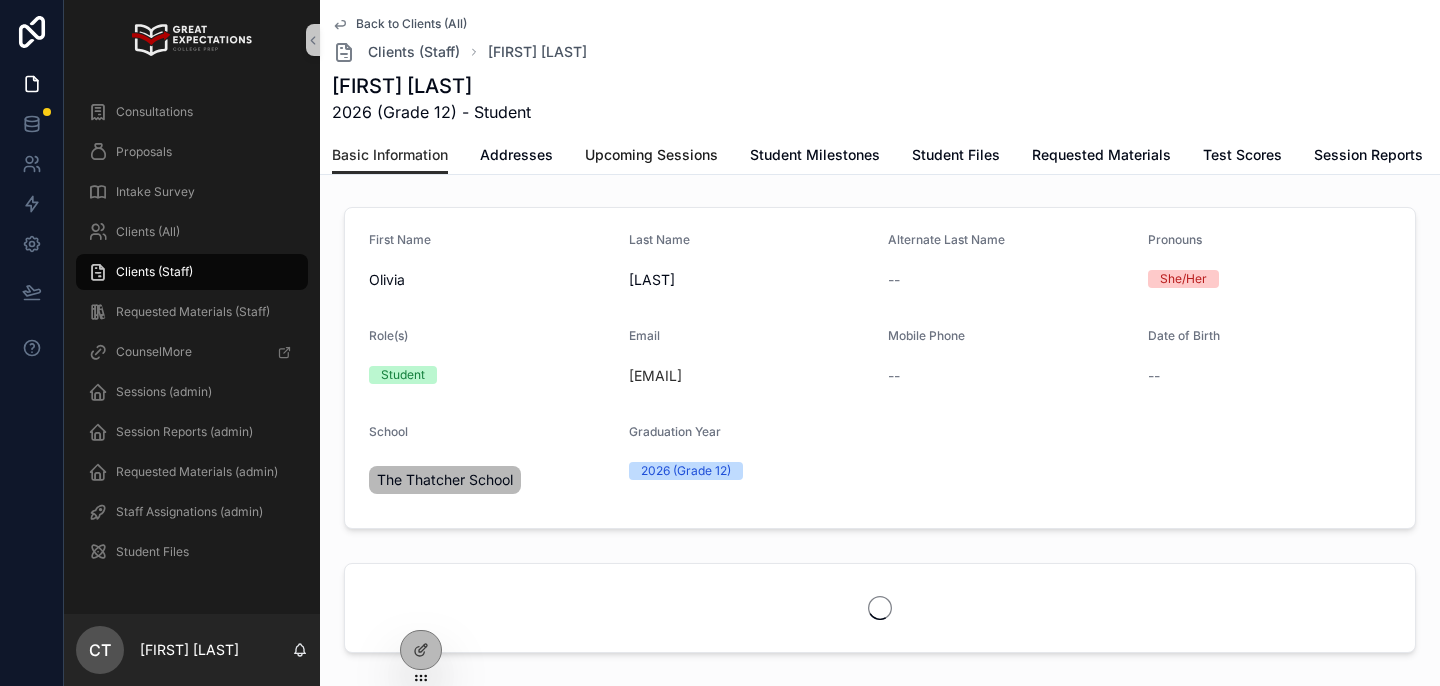 click on "Upcoming Sessions" at bounding box center [651, 155] 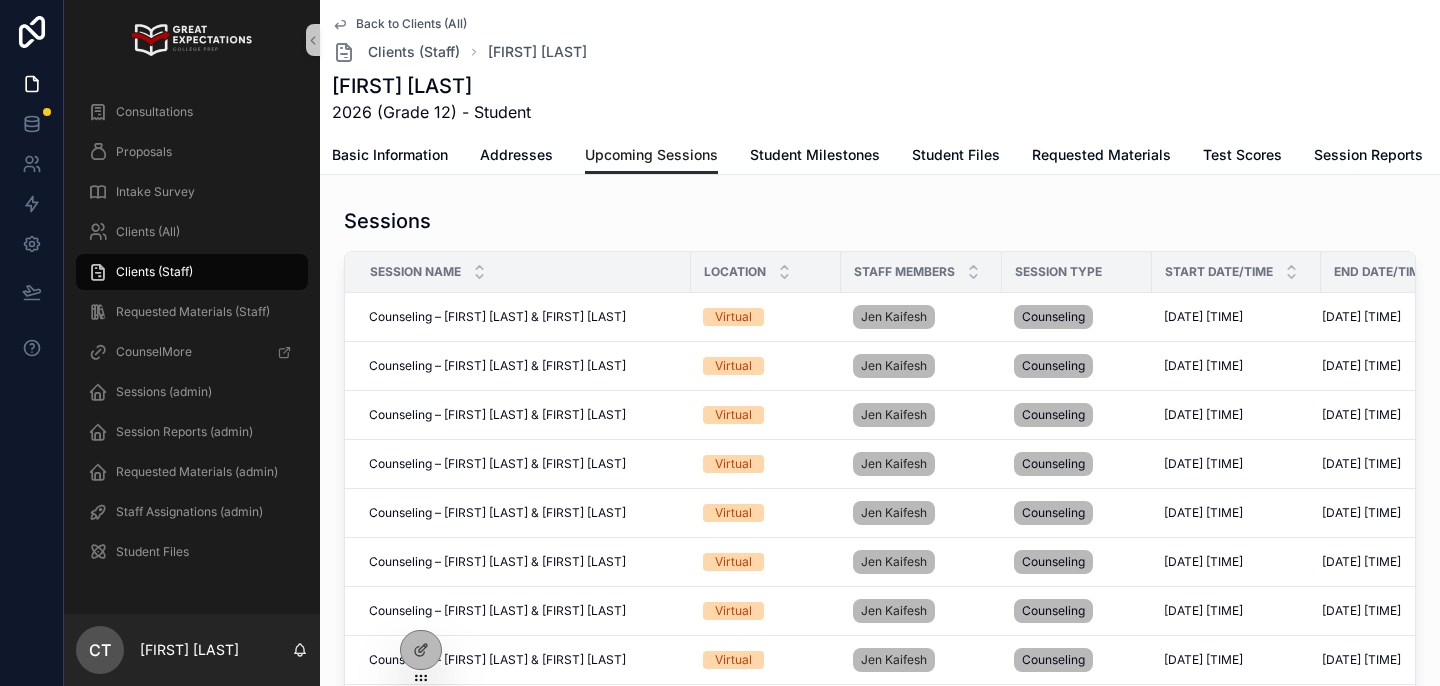 scroll, scrollTop: 0, scrollLeft: 59, axis: horizontal 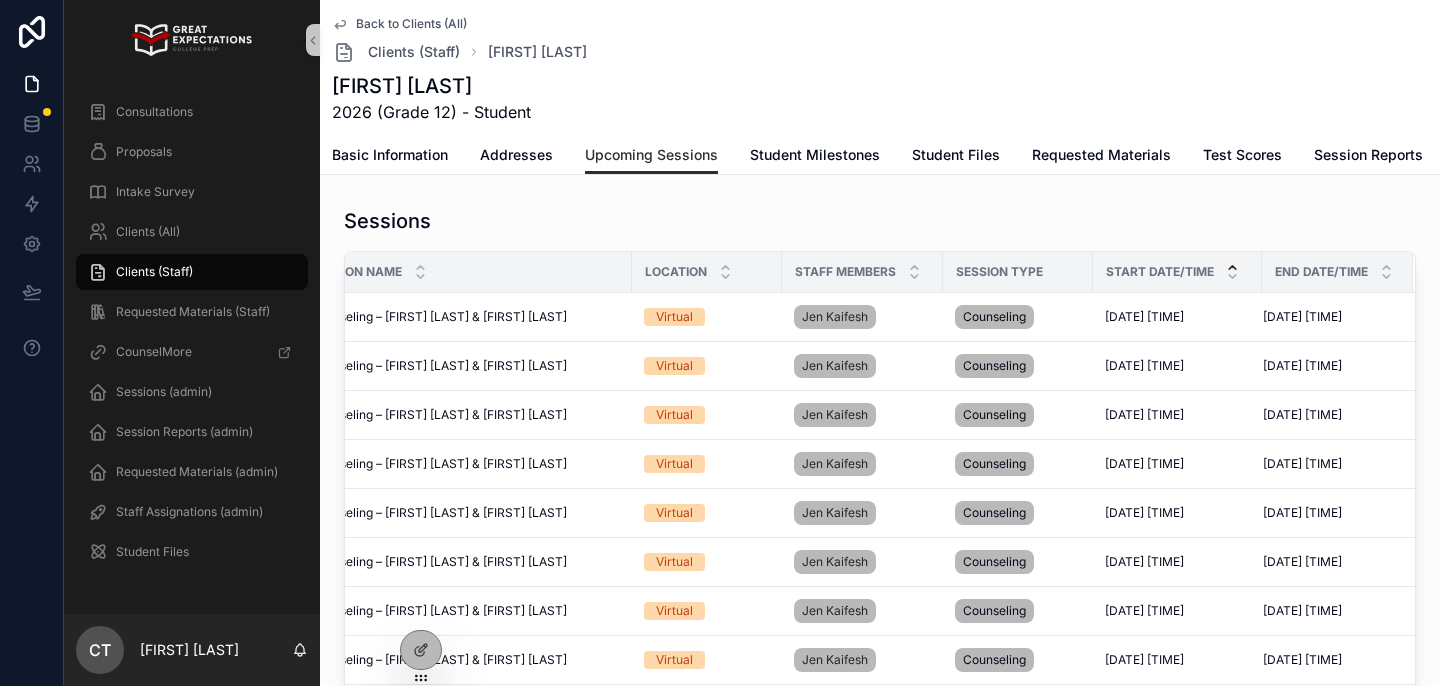 click 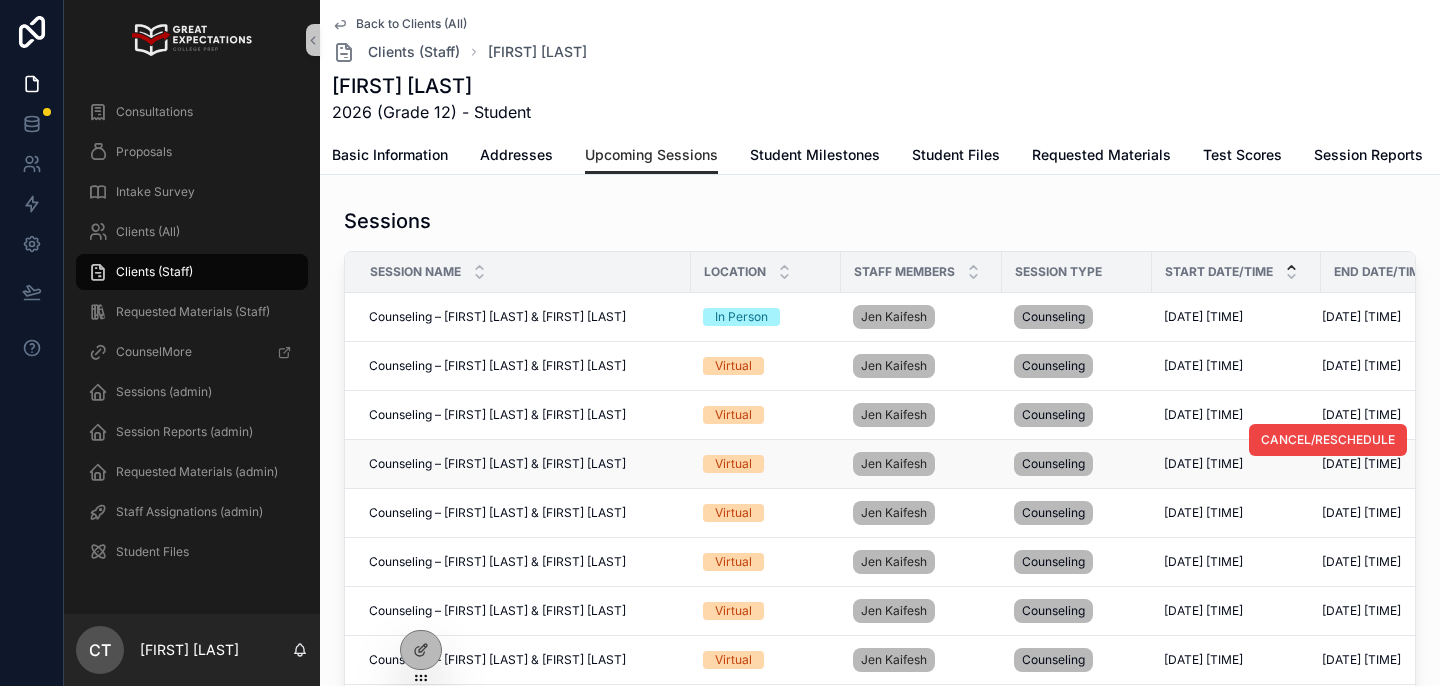 scroll, scrollTop: 63, scrollLeft: 0, axis: vertical 